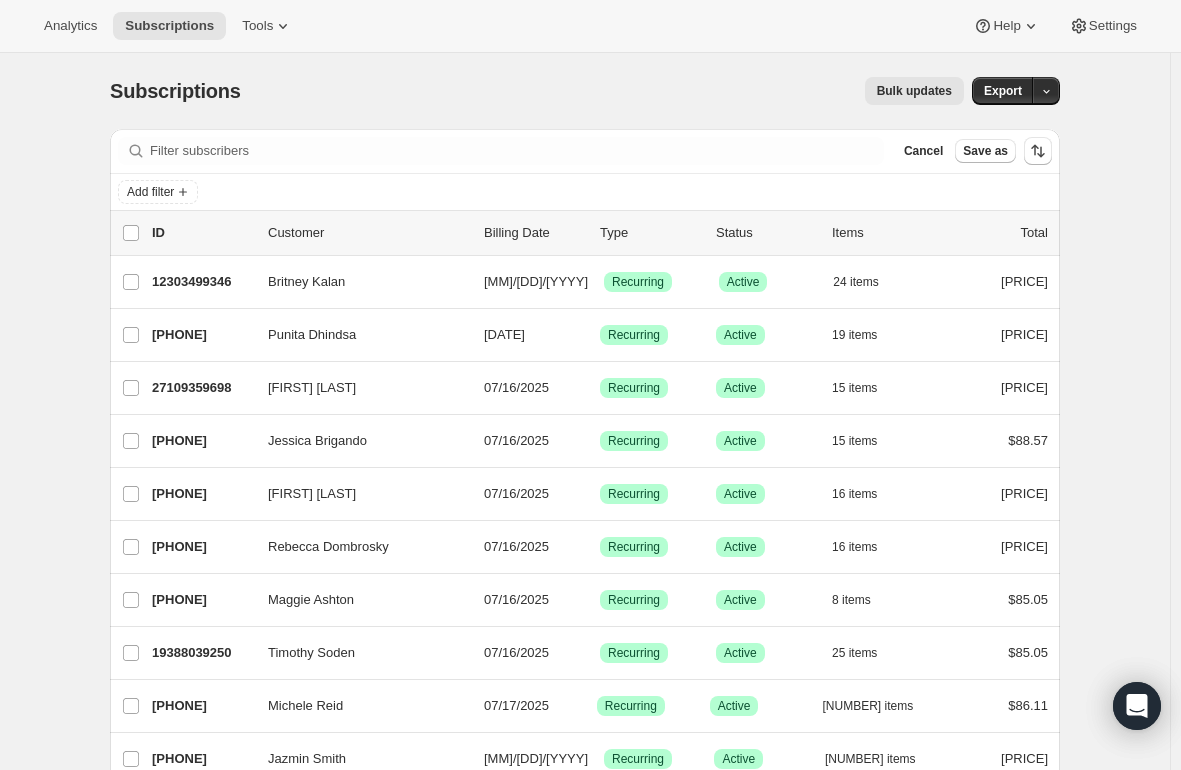 scroll, scrollTop: 0, scrollLeft: 0, axis: both 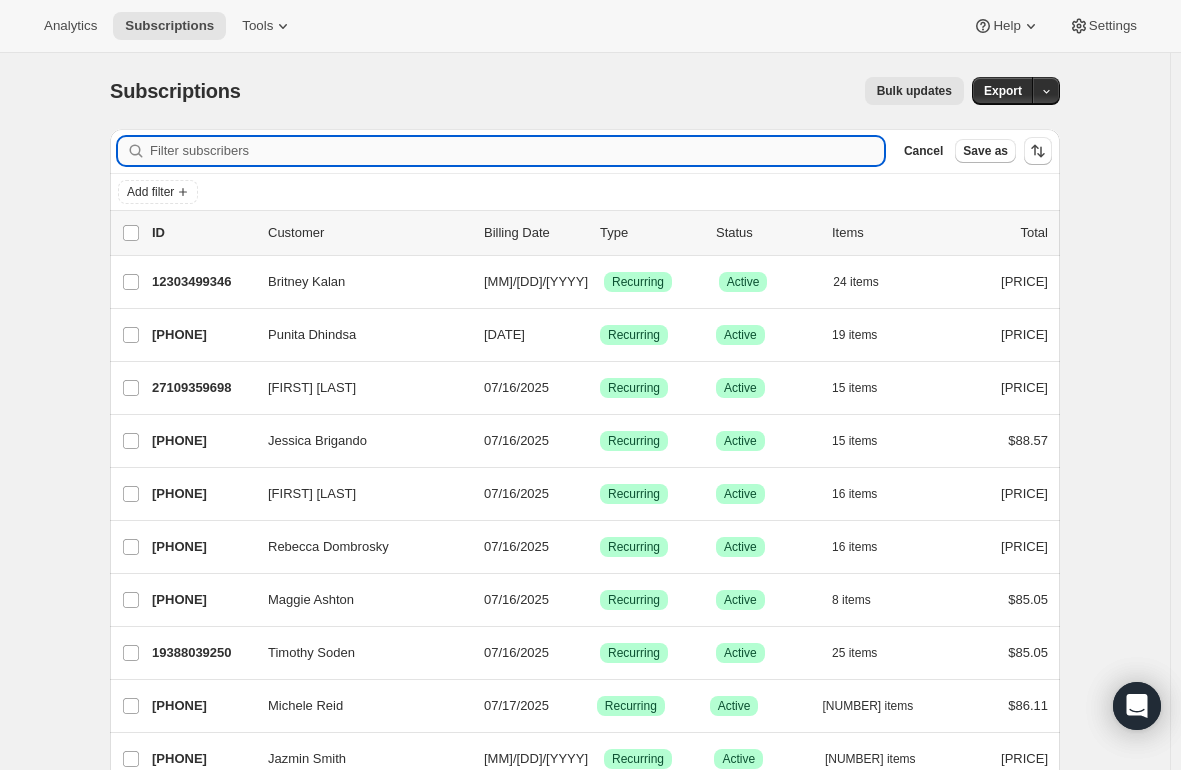 click on "Filter subscribers" at bounding box center [517, 151] 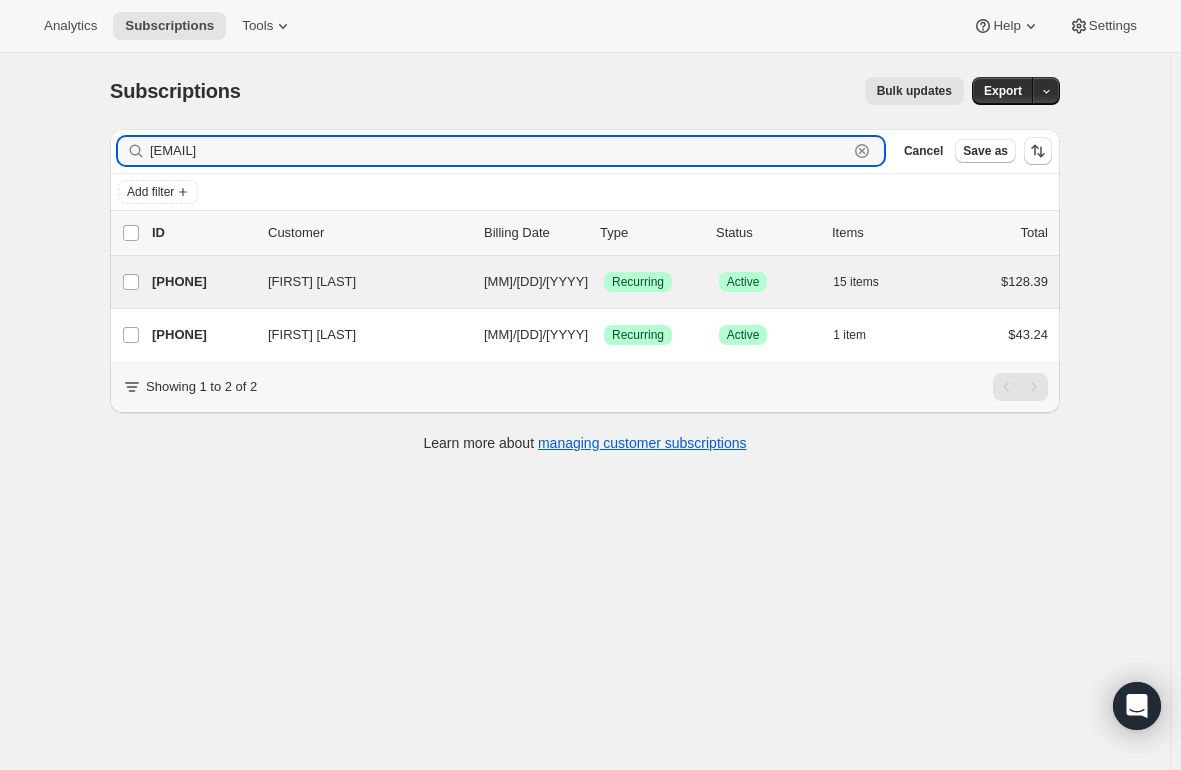 type on "[EMAIL]" 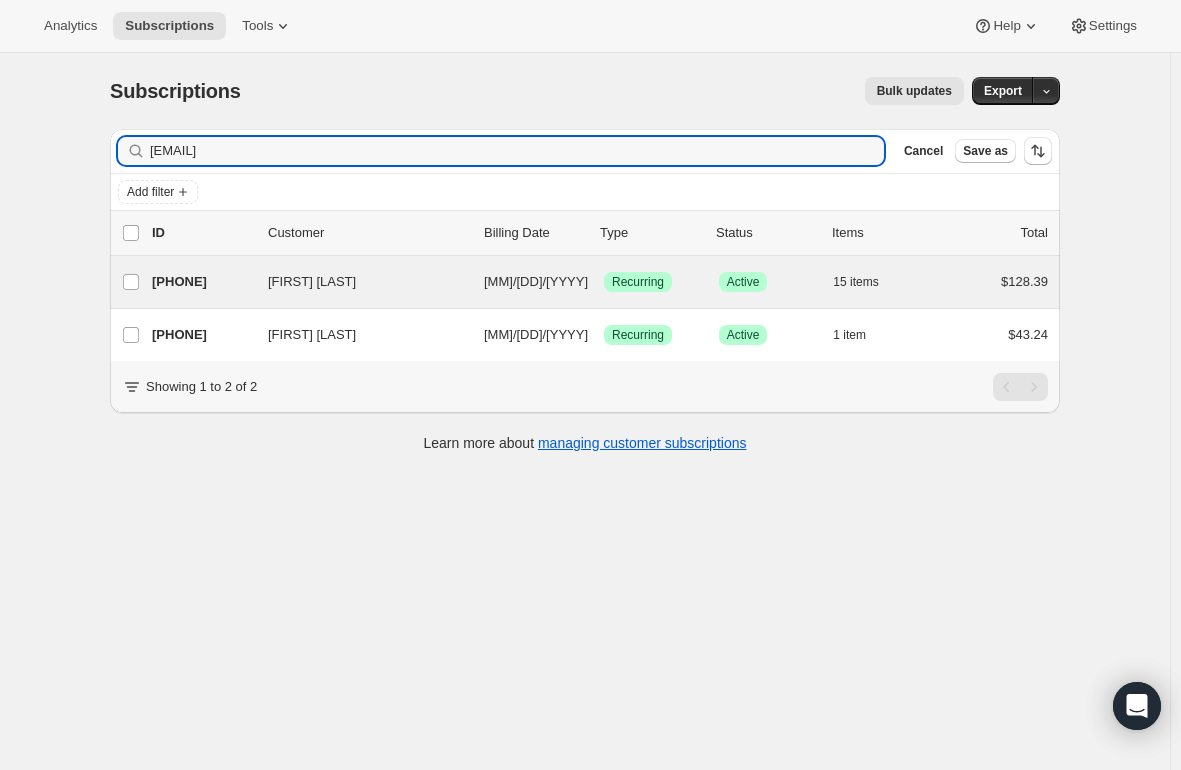 click on "[FIRST] [LAST] [PHONE] [FIRST] [LAST] [MM]/[DD]/[YYYY] Success Recurring Success Active 15 items [PRICE]" at bounding box center (585, 282) 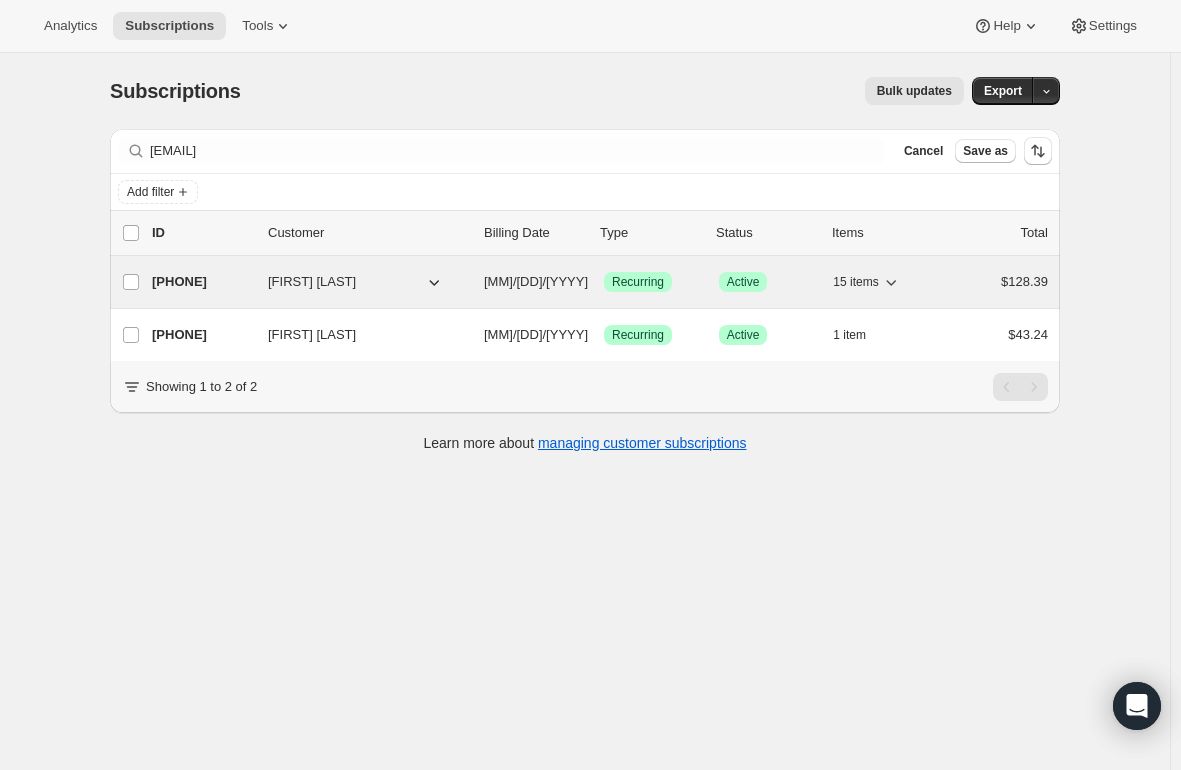 click on "[PHONE]" at bounding box center (202, 282) 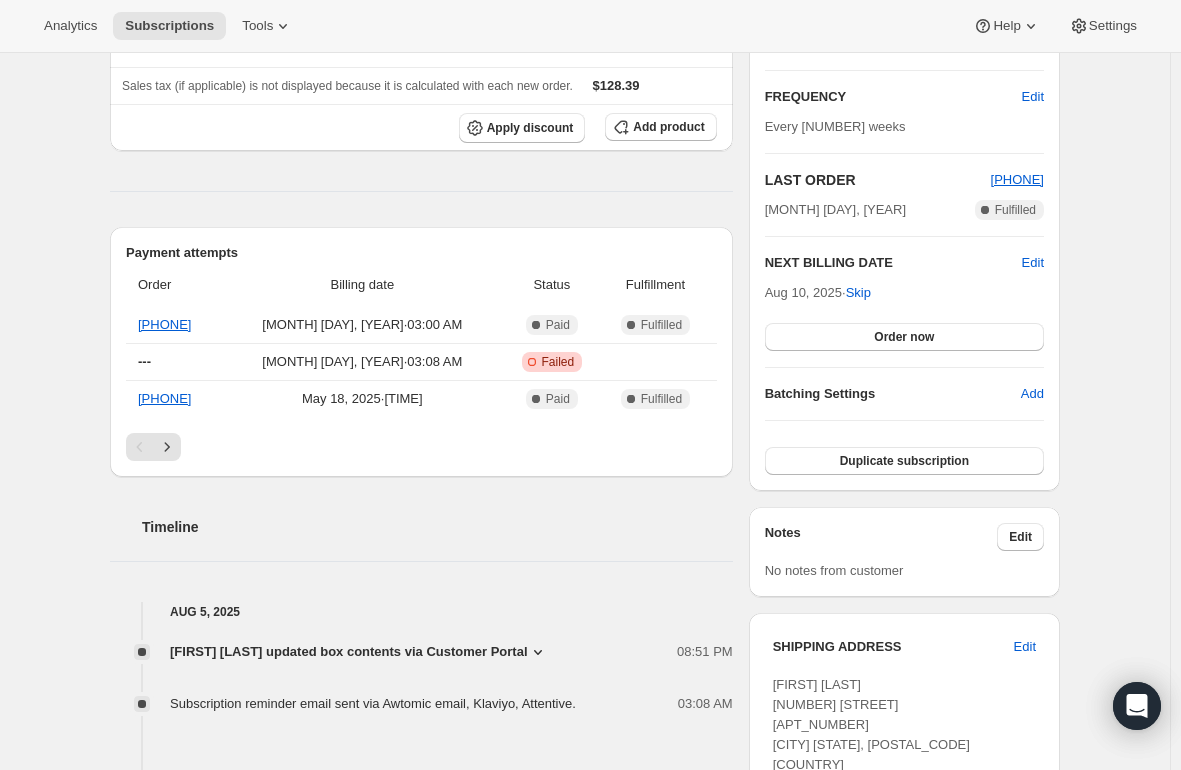 scroll, scrollTop: 0, scrollLeft: 0, axis: both 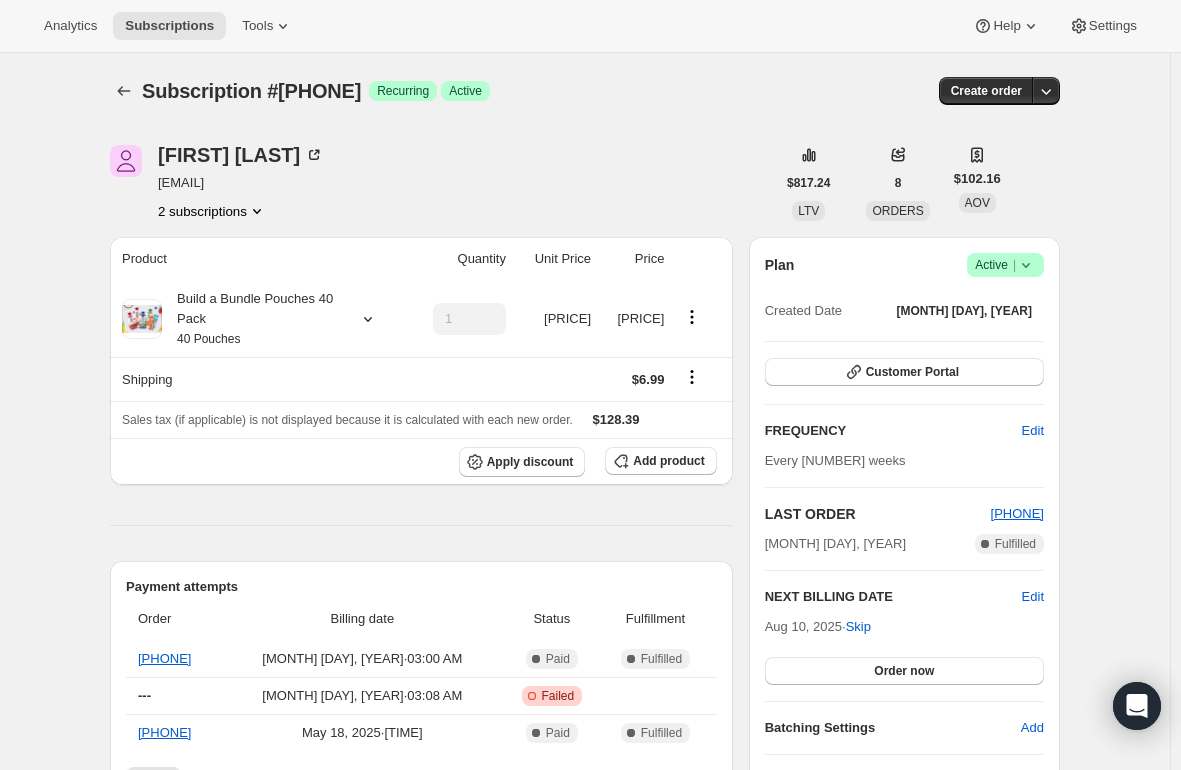 click on "2 subscriptions" at bounding box center (212, 211) 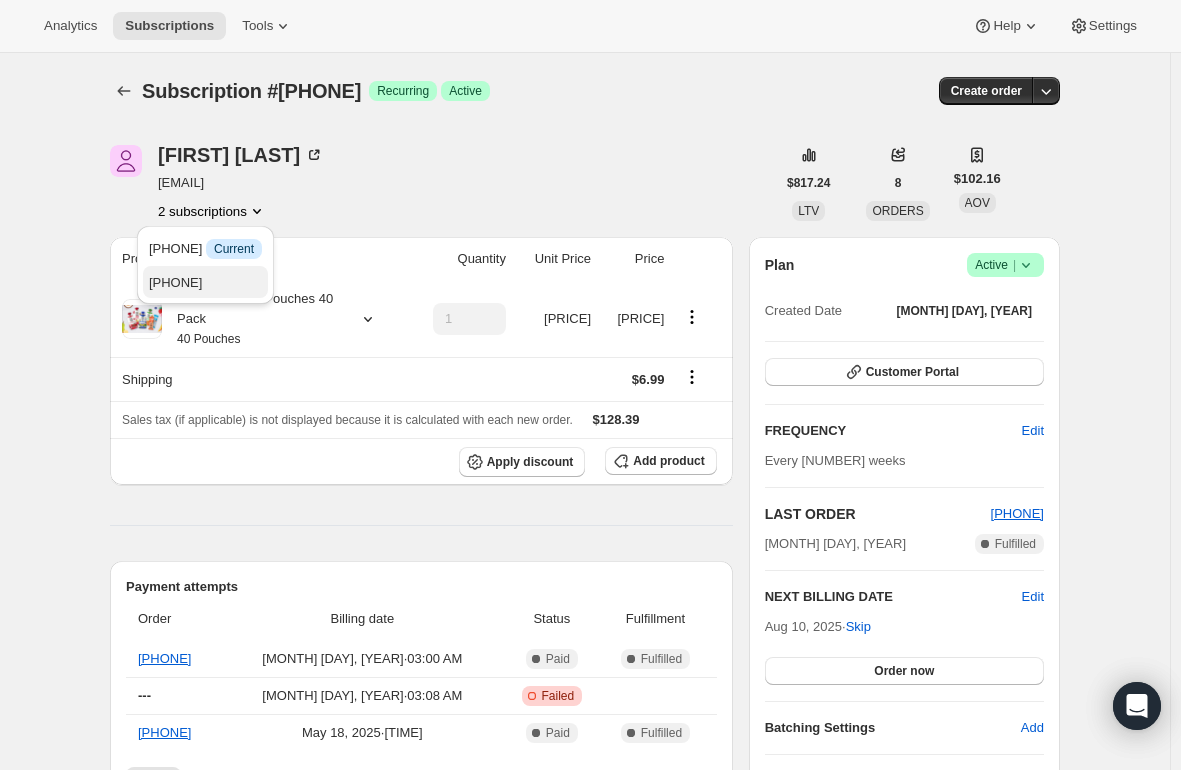 click on "[PHONE]" at bounding box center (175, 282) 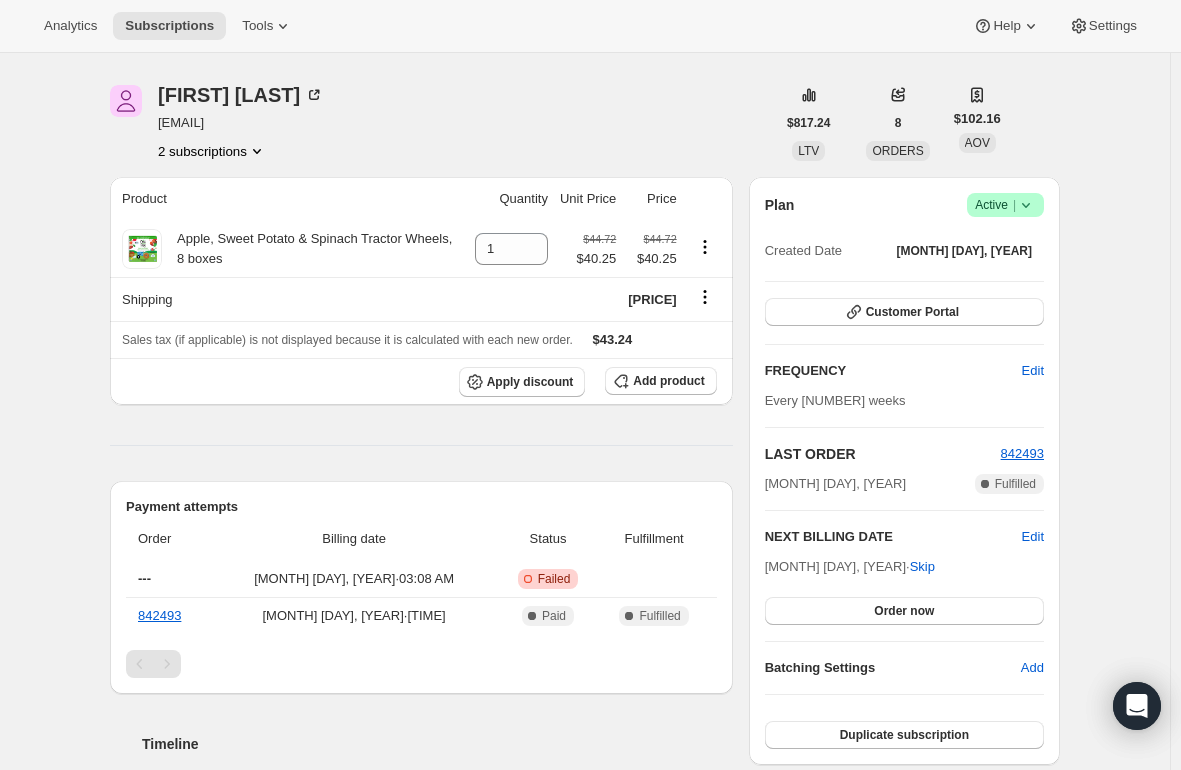 scroll, scrollTop: 0, scrollLeft: 0, axis: both 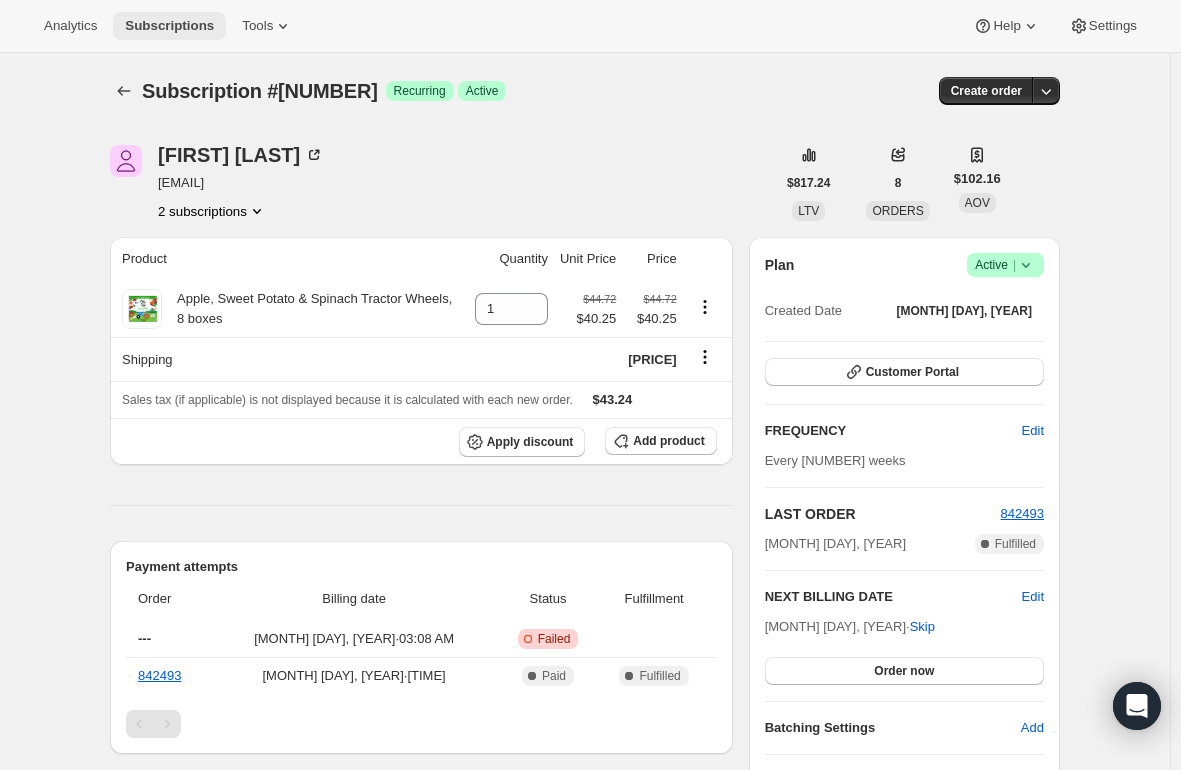 click on "Subscriptions" at bounding box center (169, 26) 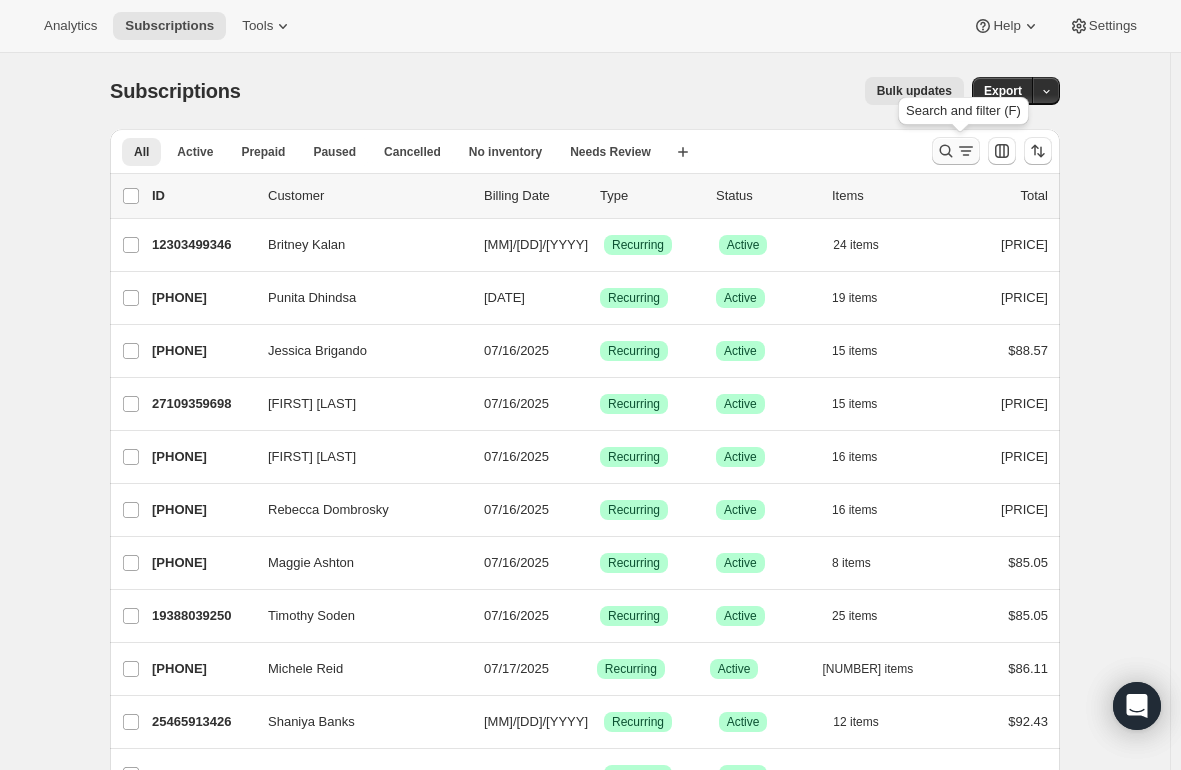 click 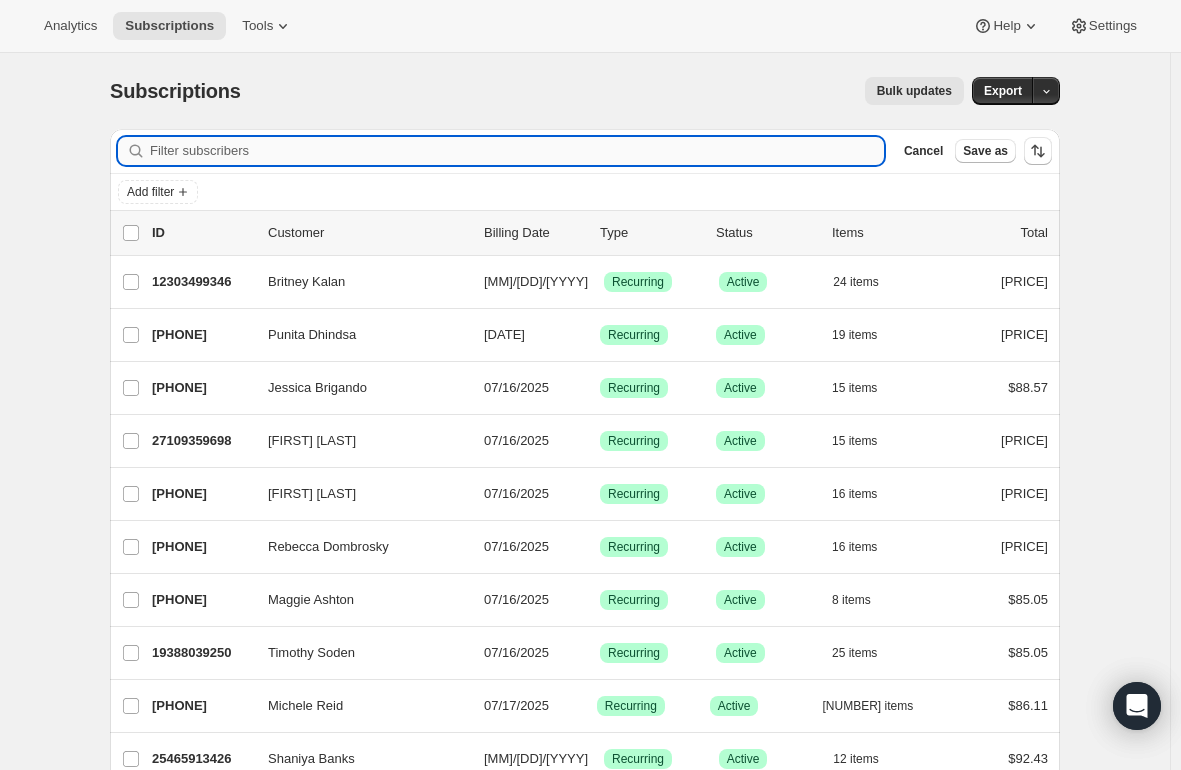 click on "Filter subscribers" at bounding box center (517, 151) 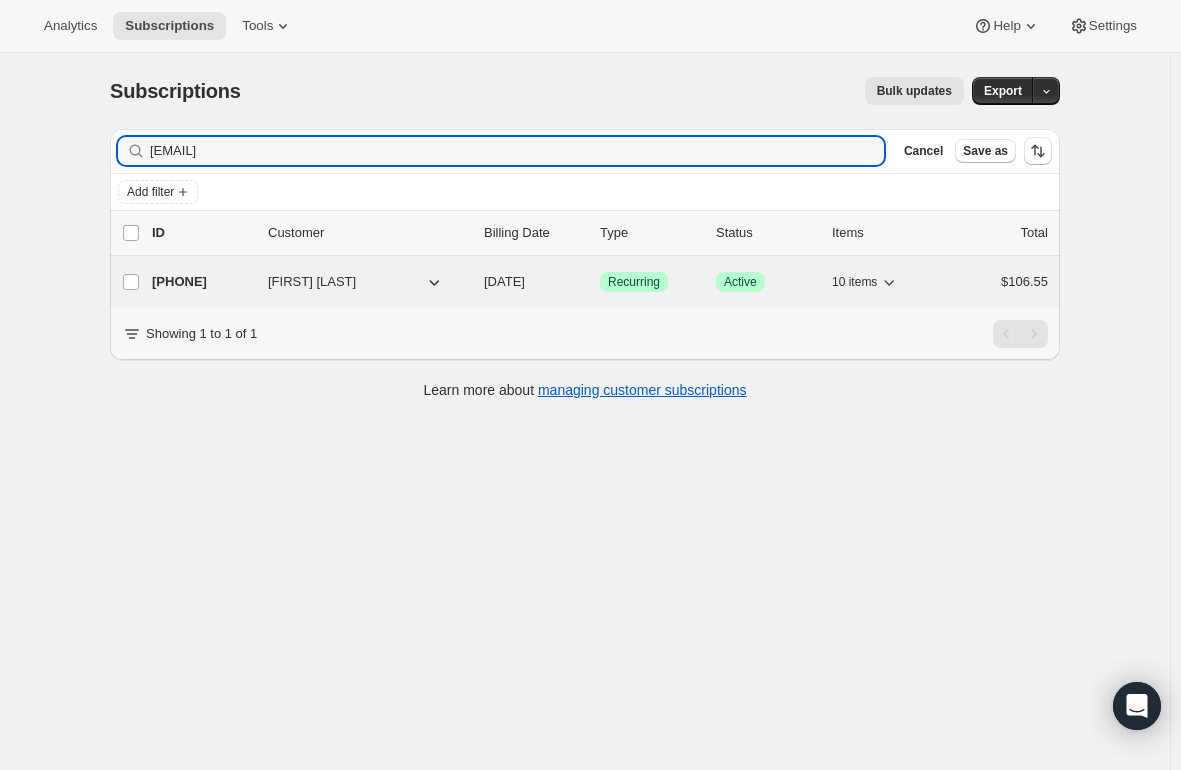 type on "[EMAIL]" 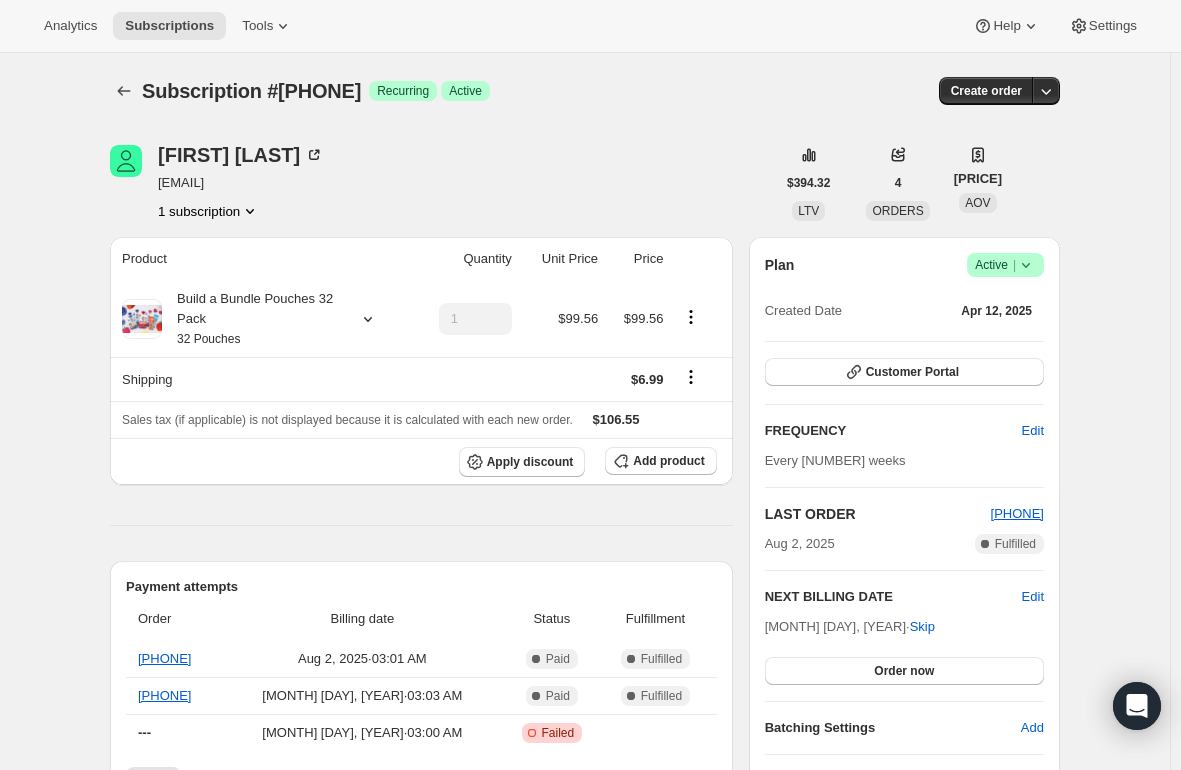 click on "Success Active |" at bounding box center [1005, 265] 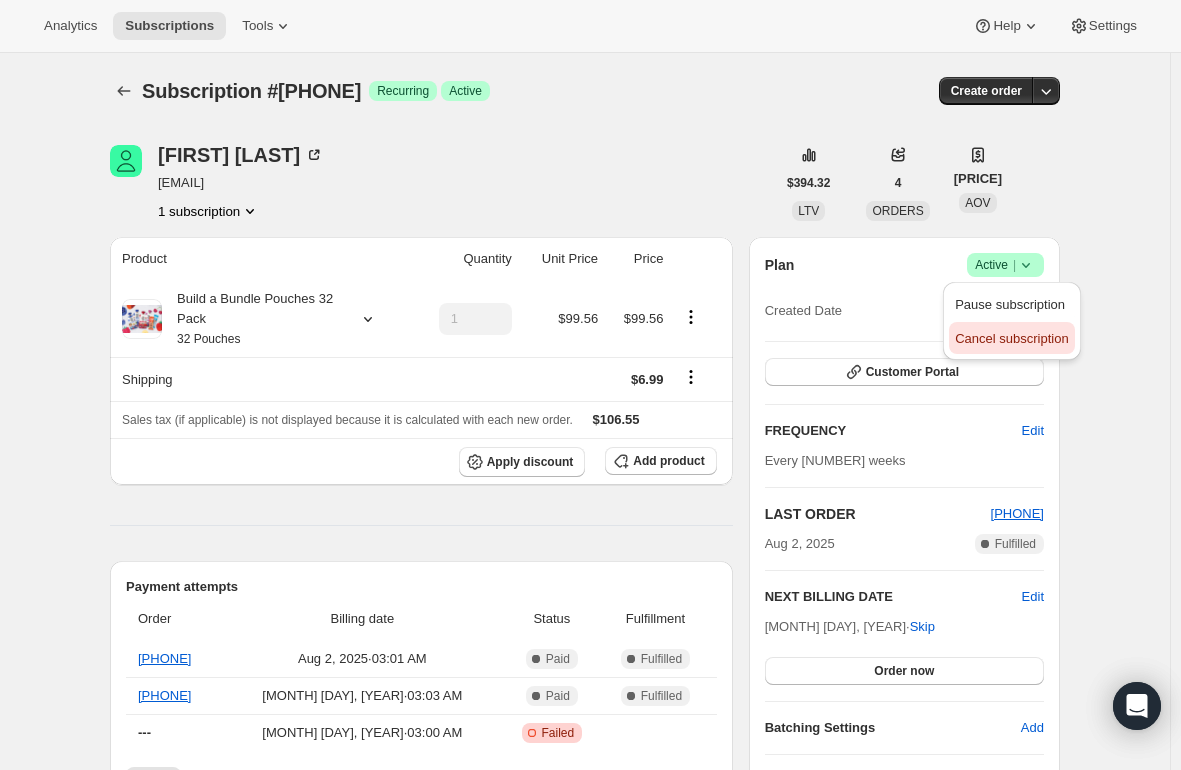 click on "Cancel subscription" at bounding box center (1011, 338) 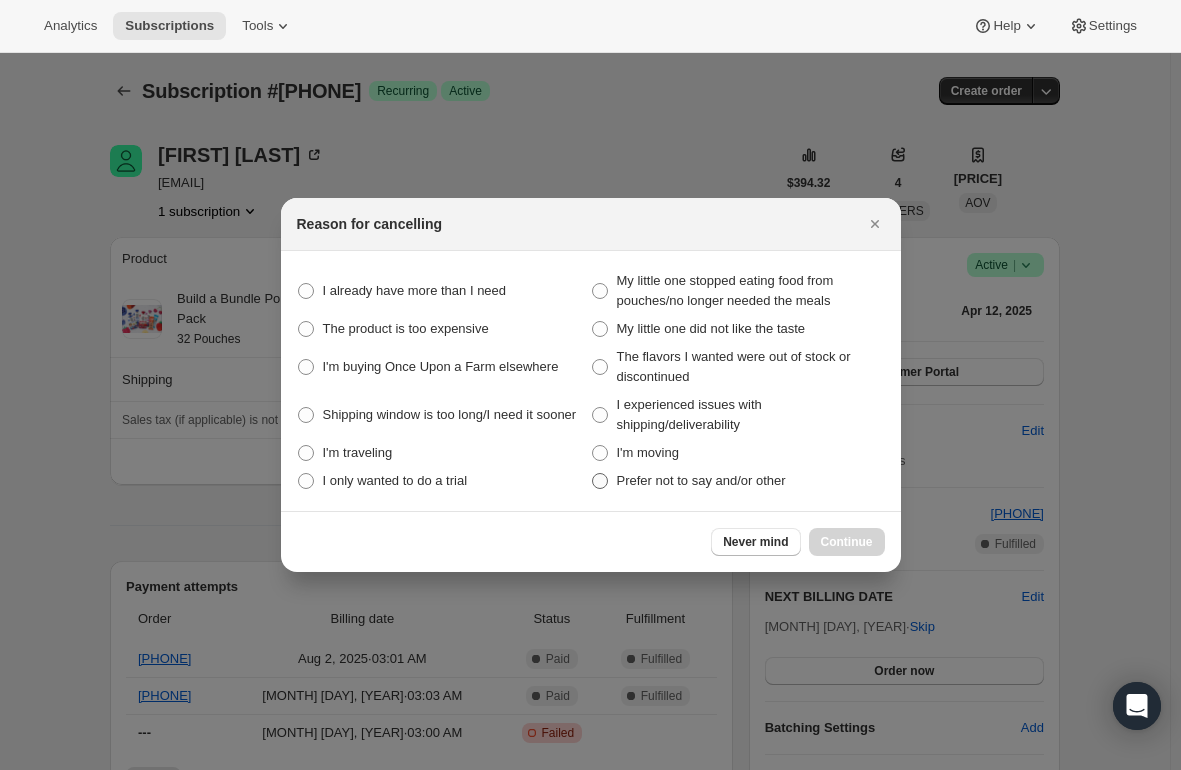 click at bounding box center [600, 481] 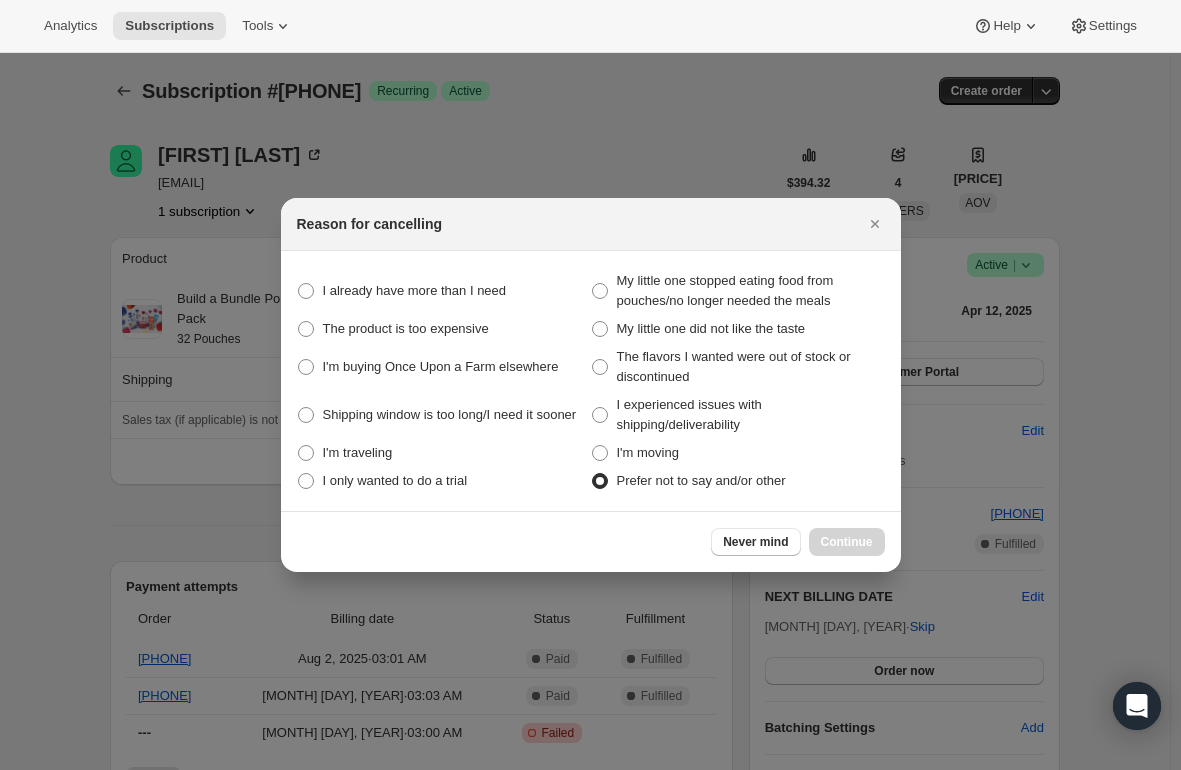 radio on "true" 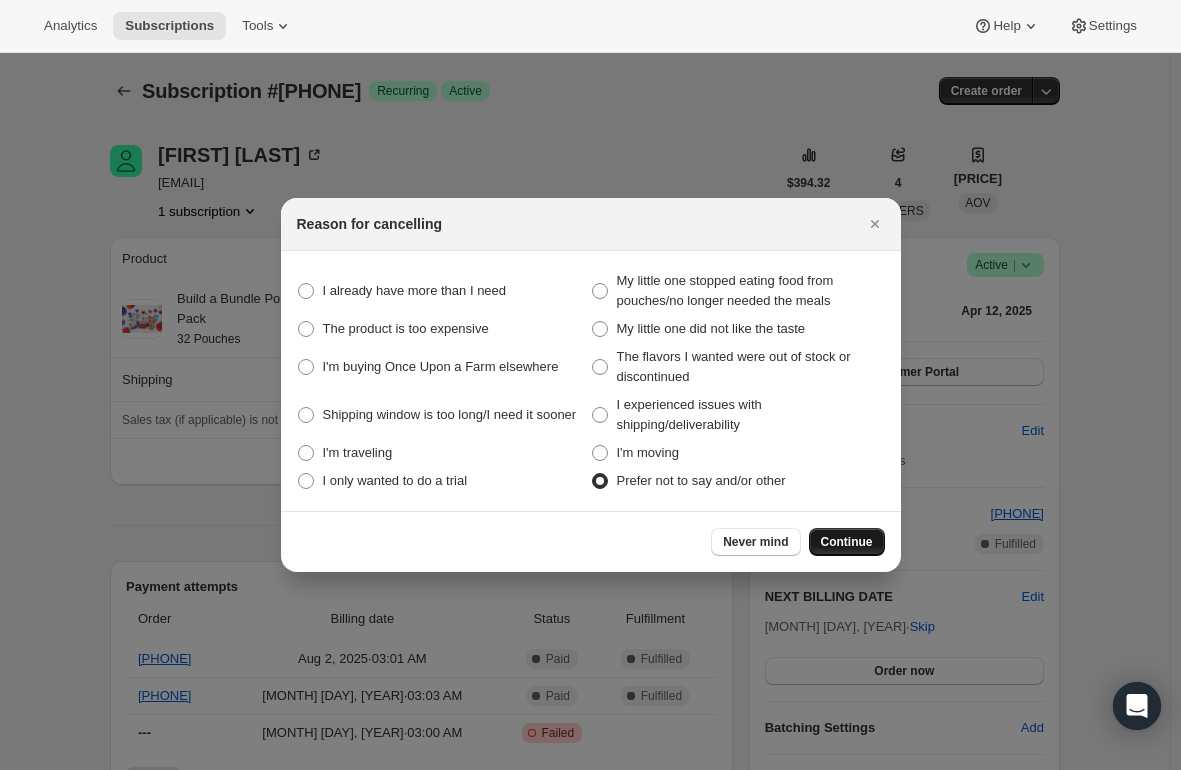 click on "Continue" at bounding box center [847, 542] 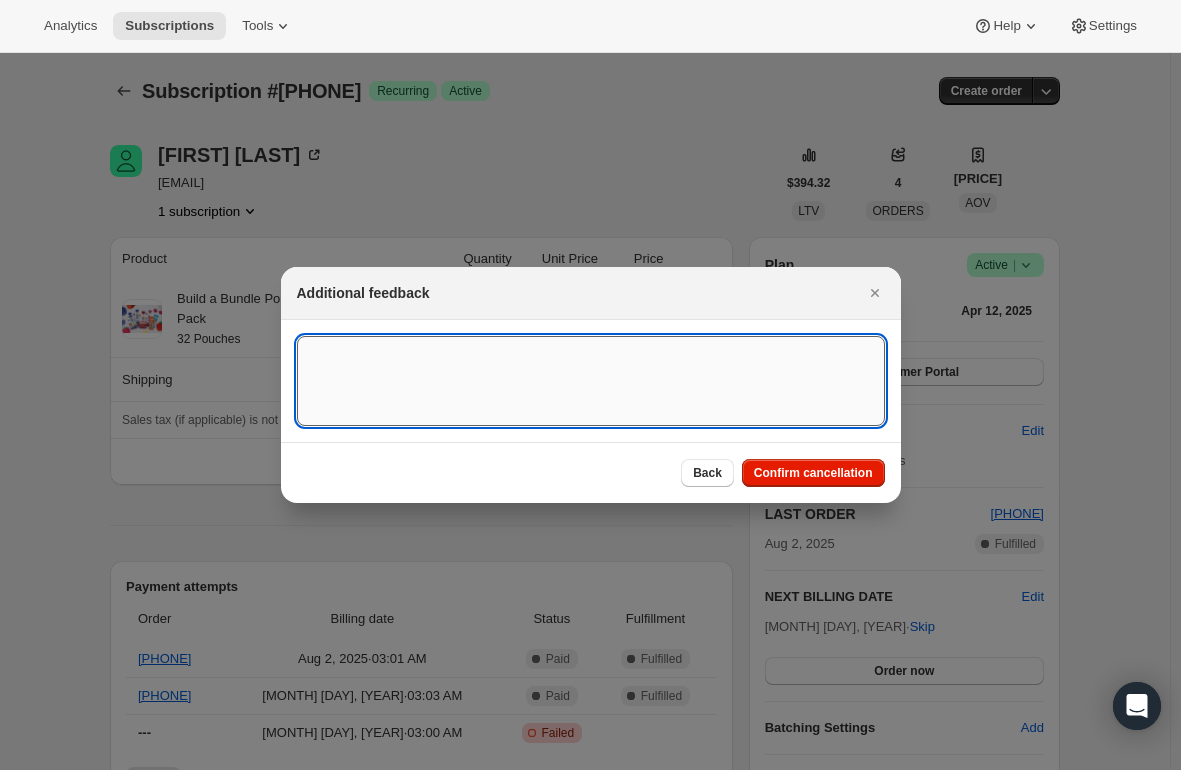 click at bounding box center (591, 381) 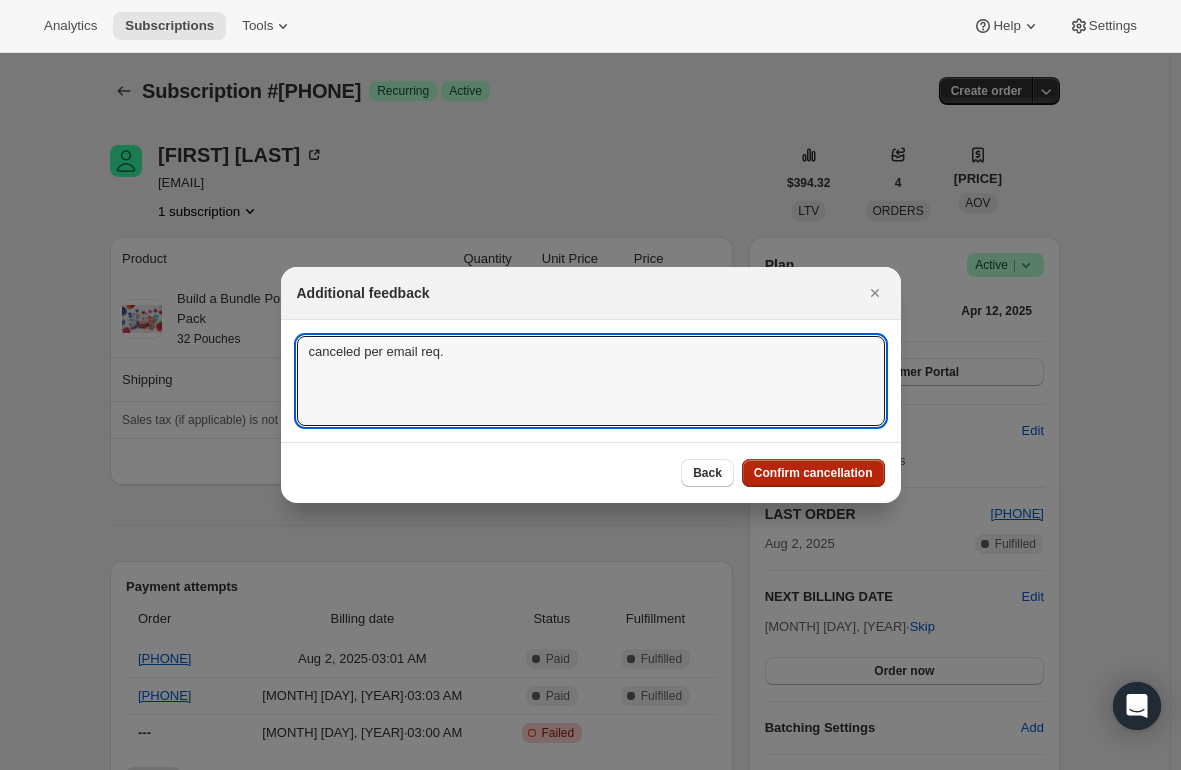 type on "canceled per email req." 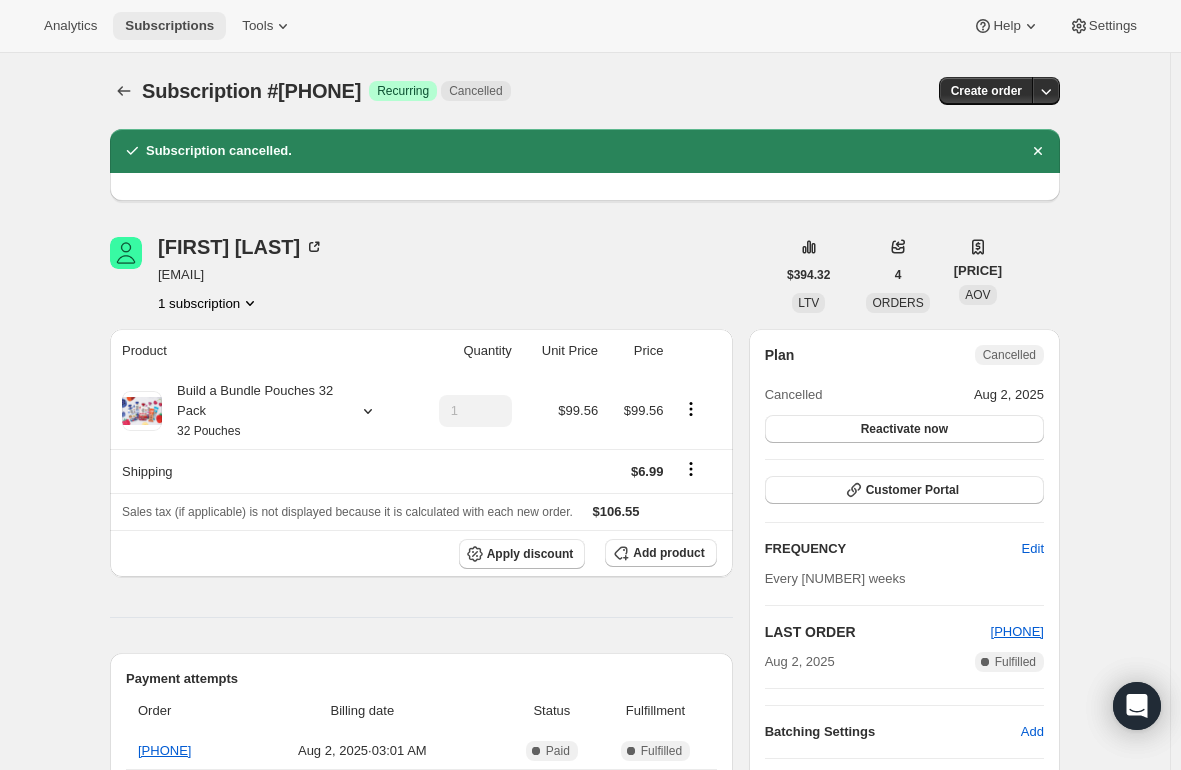 click on "Subscriptions" at bounding box center [169, 26] 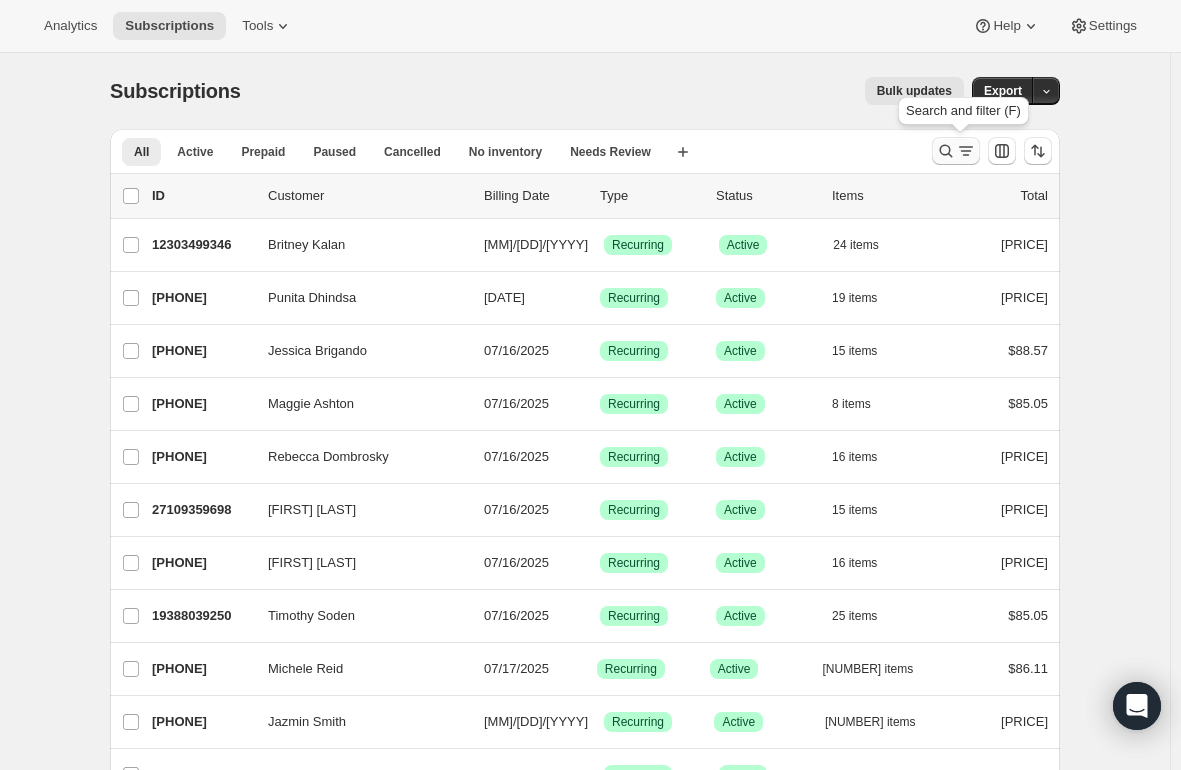 click 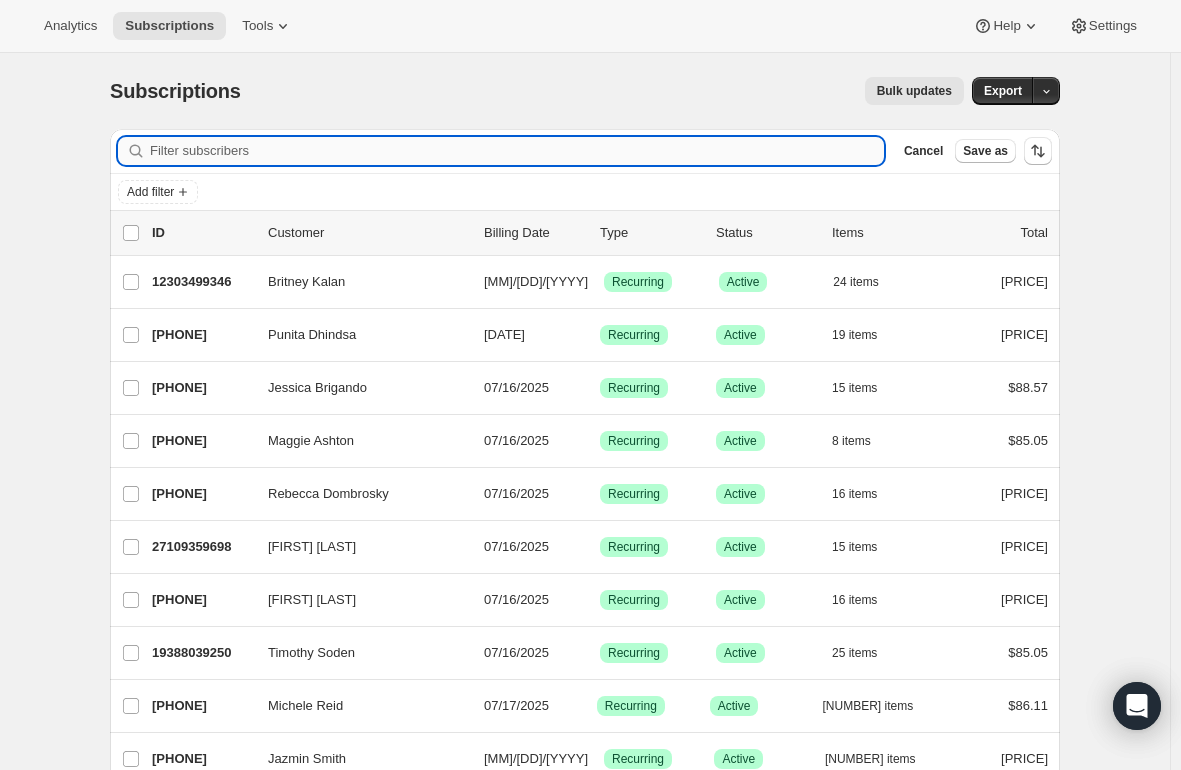 click on "Filter subscribers" at bounding box center [517, 151] 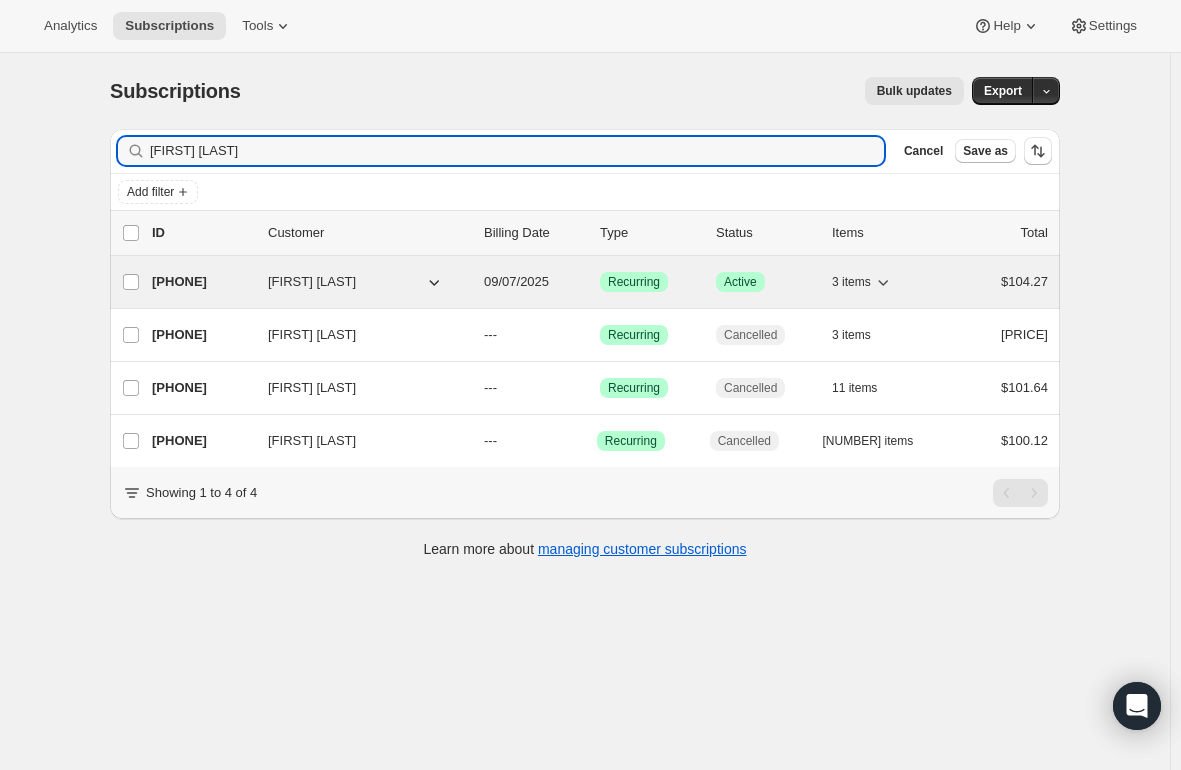 type on "[FIRST] [LAST]" 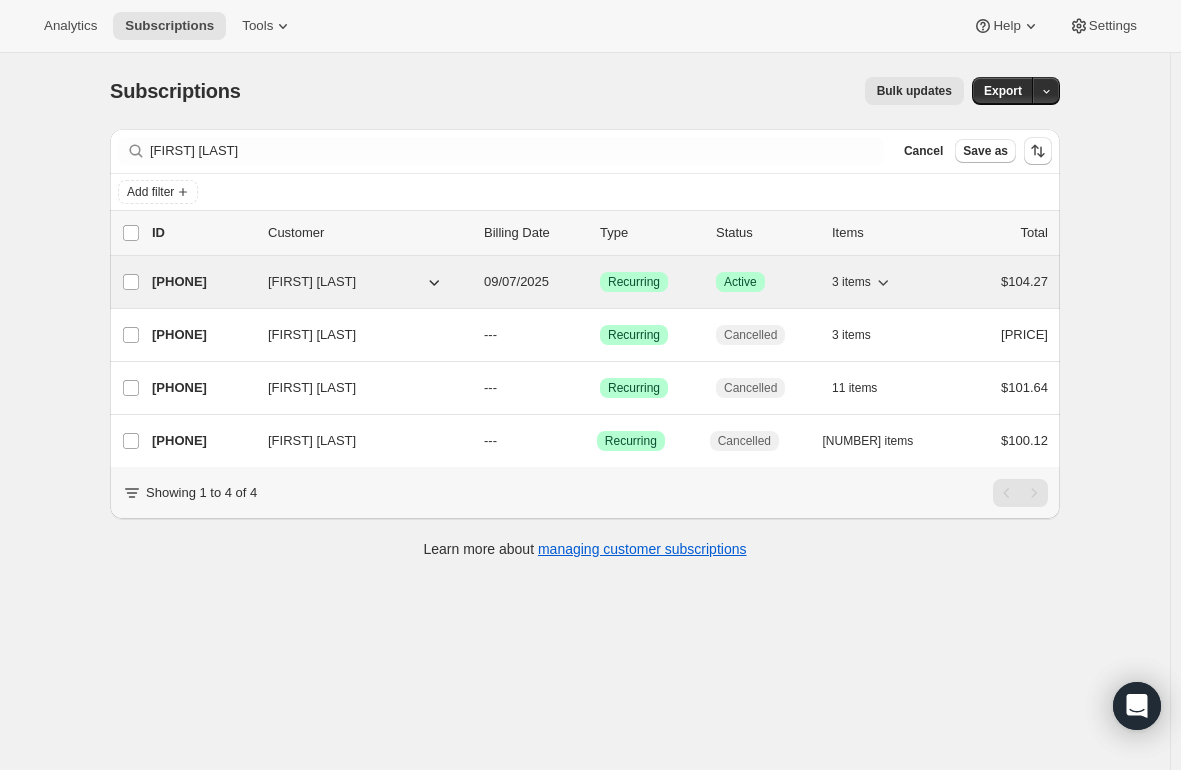 click on "[PHONE]" at bounding box center [202, 282] 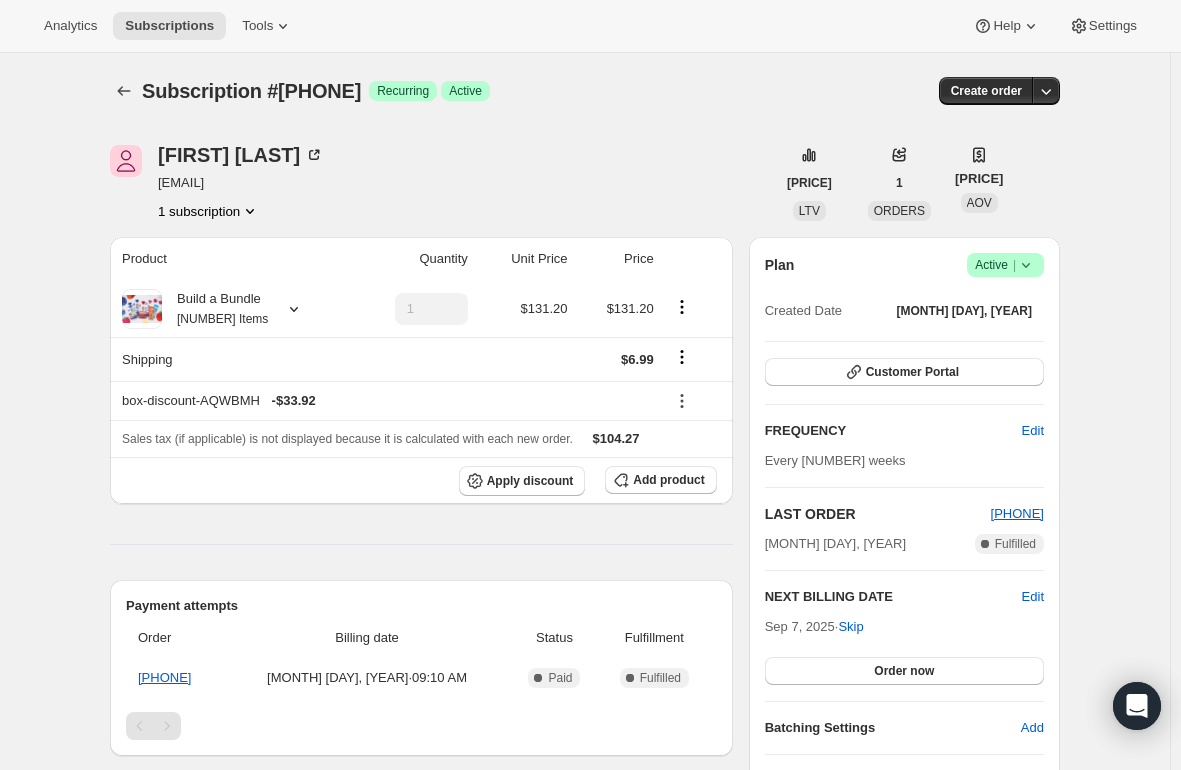 click on "[EMAIL]" at bounding box center (241, 183) 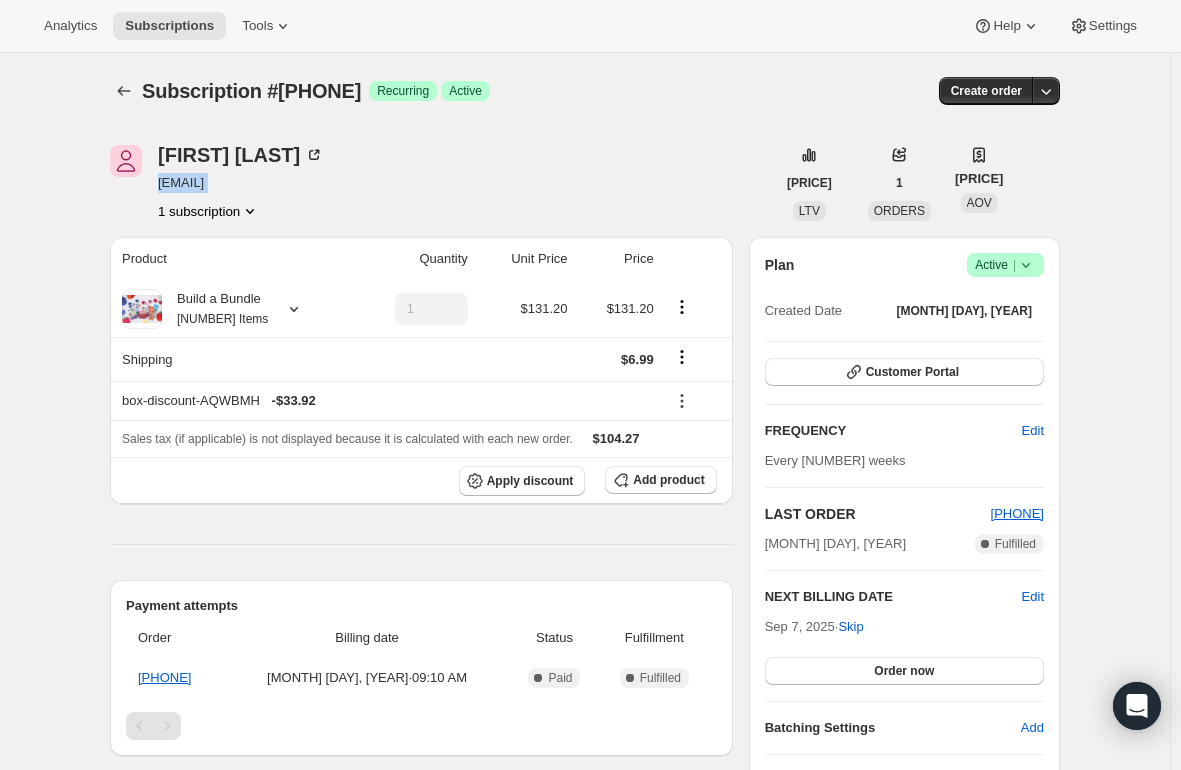 click on "[EMAIL]" at bounding box center [241, 183] 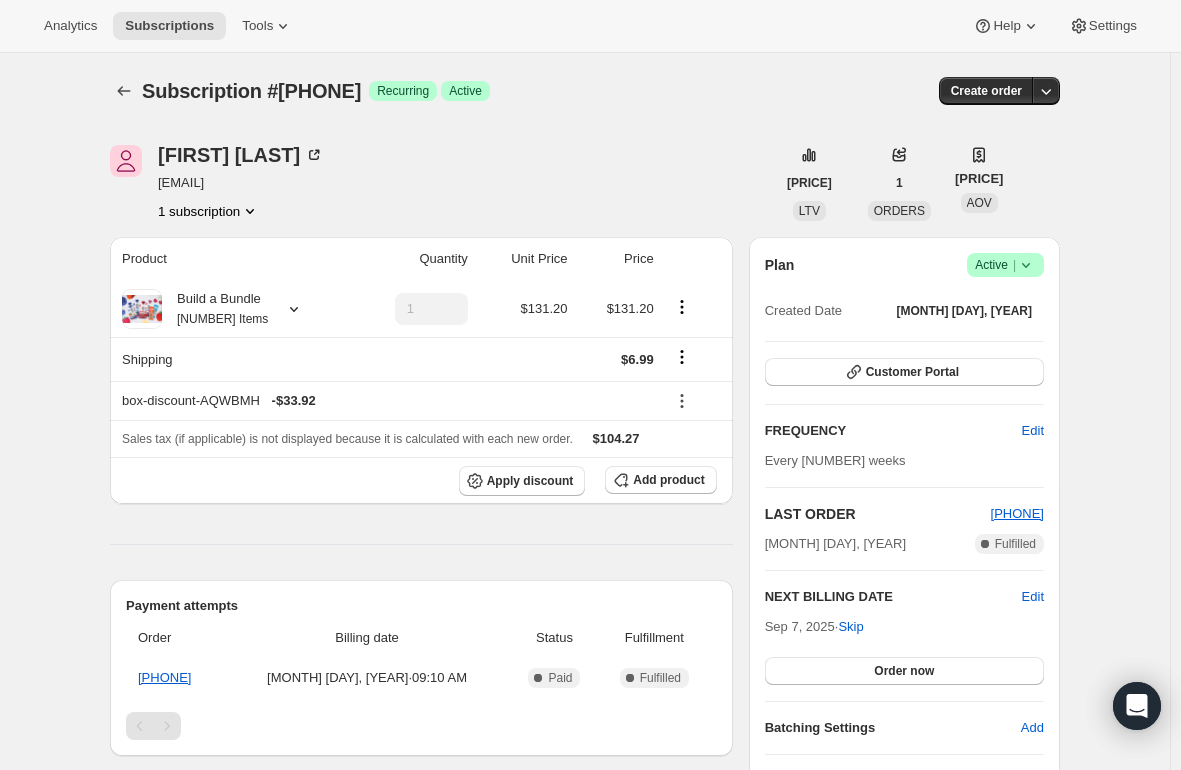 click 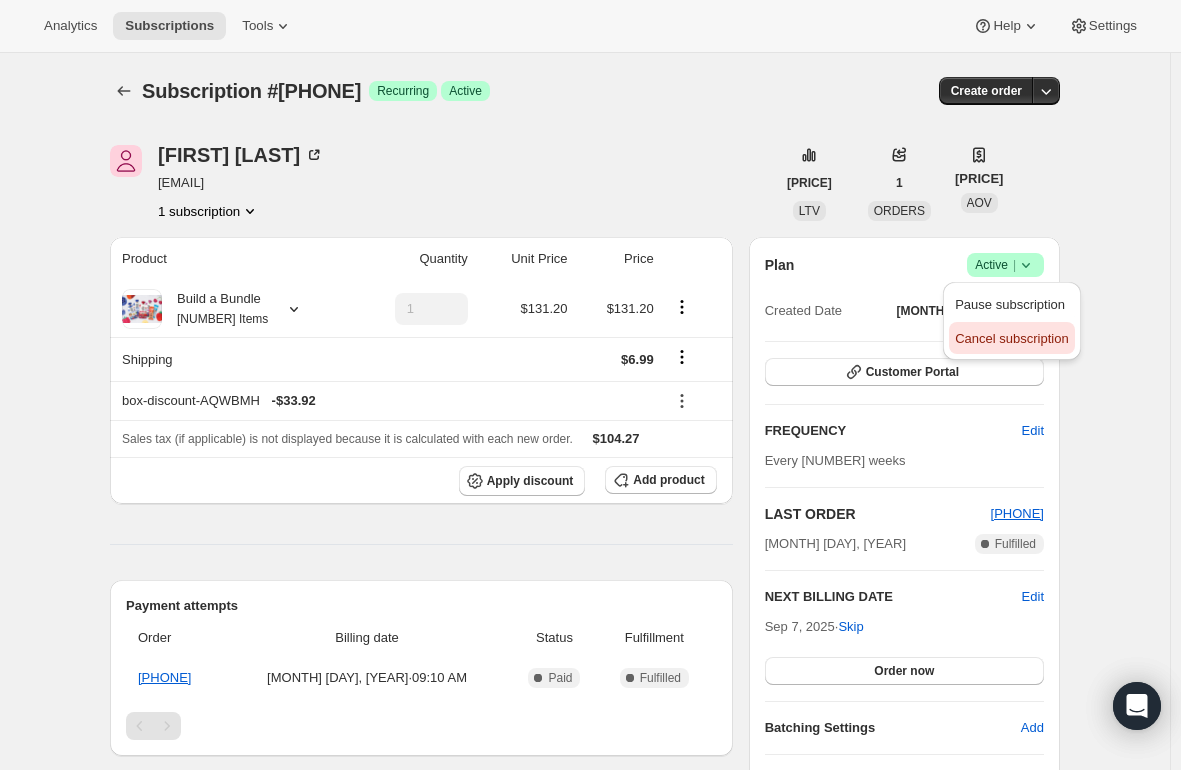 click on "Cancel subscription" at bounding box center (1011, 338) 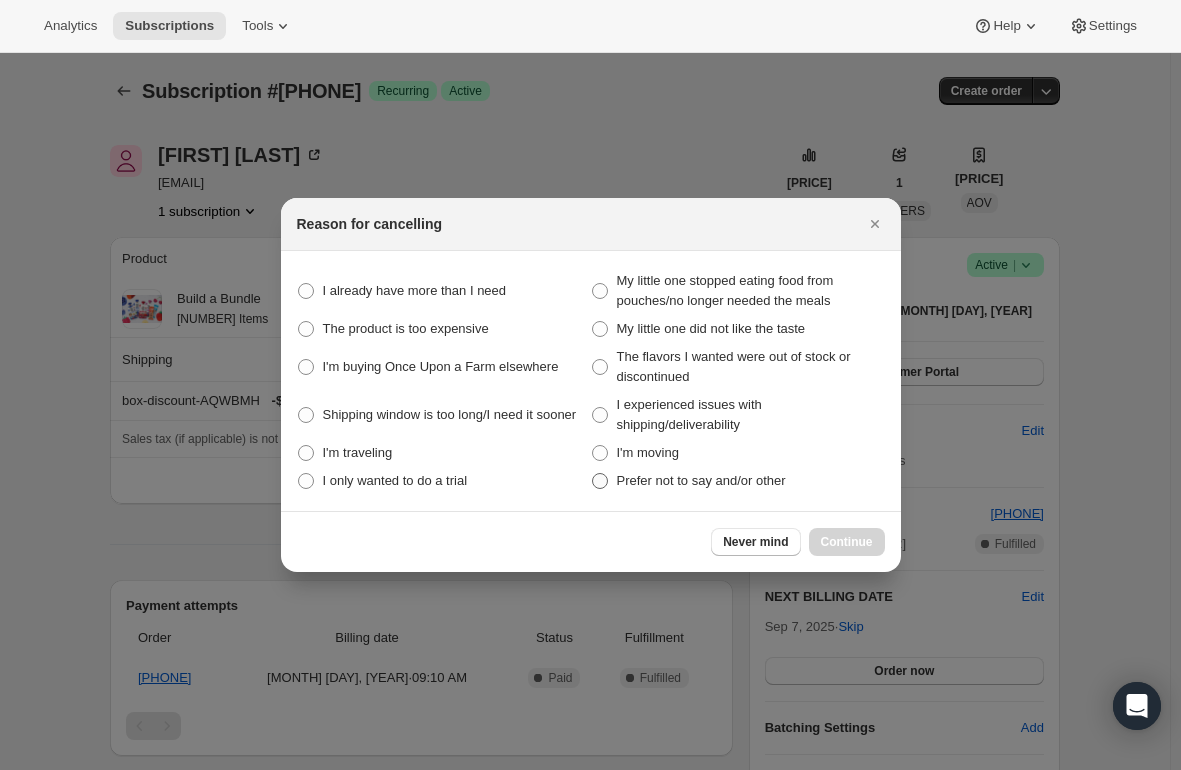 click at bounding box center (600, 481) 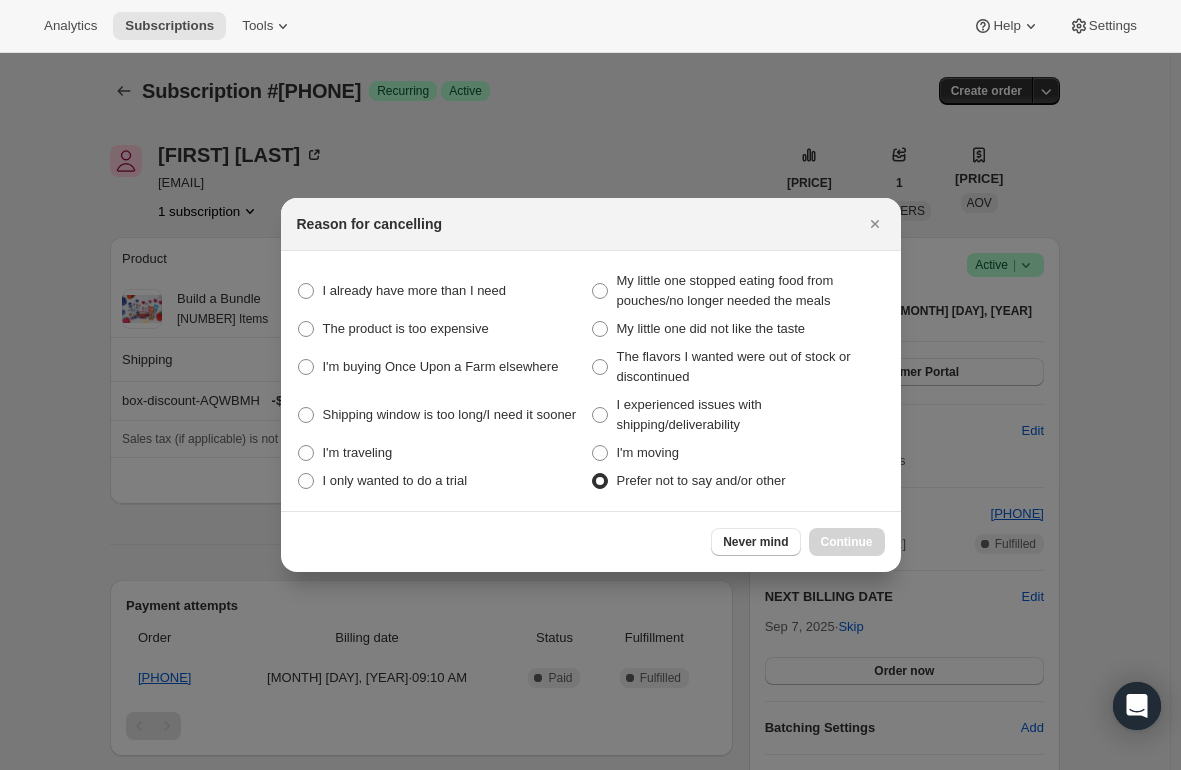 radio on "true" 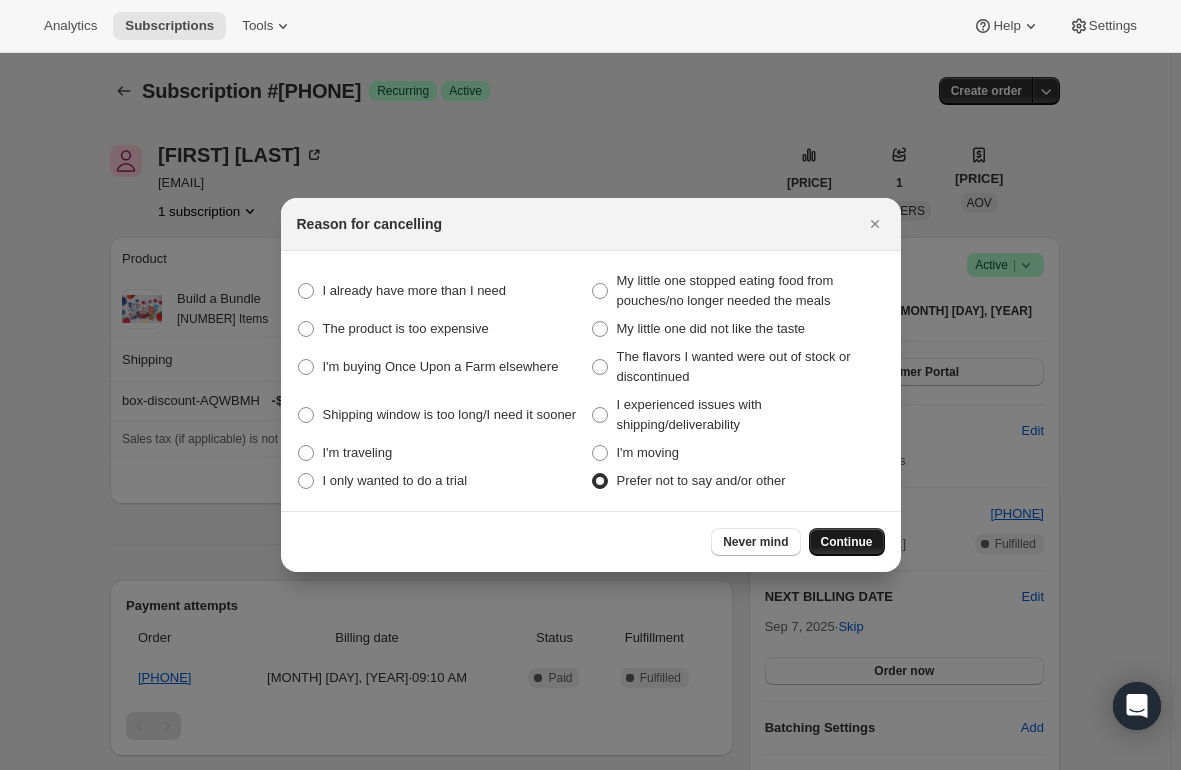 click on "Continue" at bounding box center [847, 542] 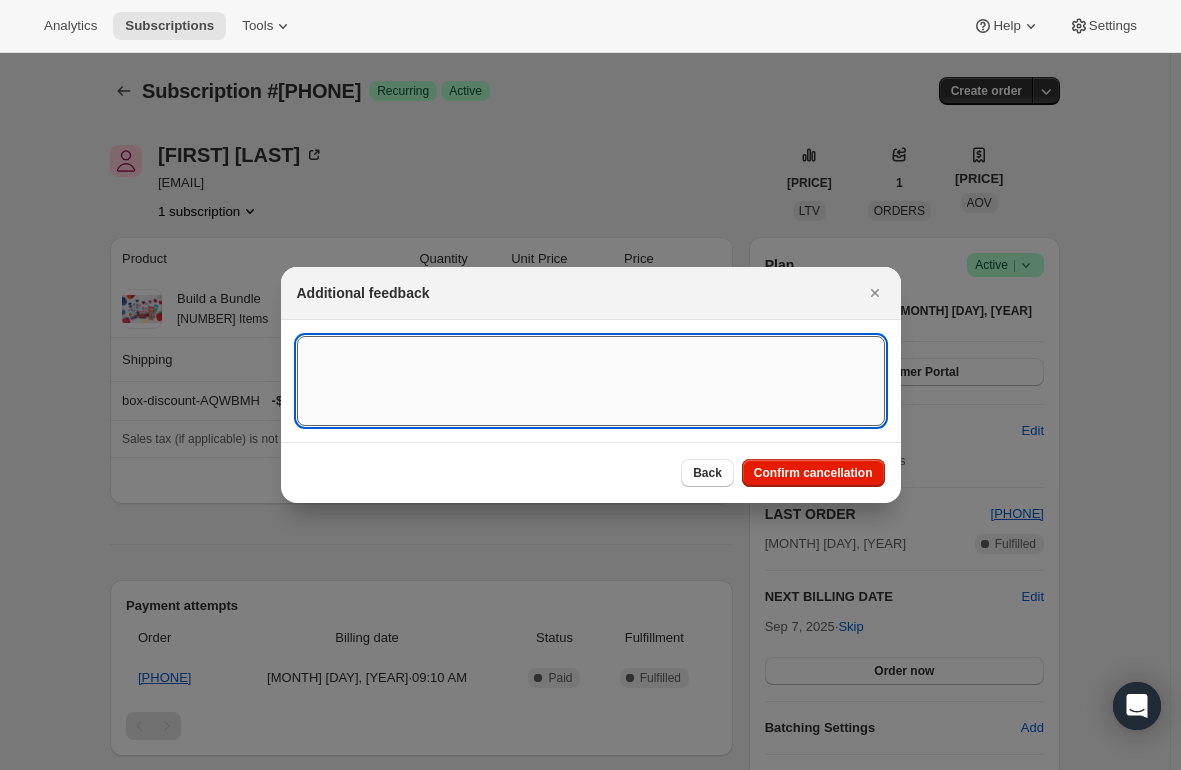 click at bounding box center [591, 381] 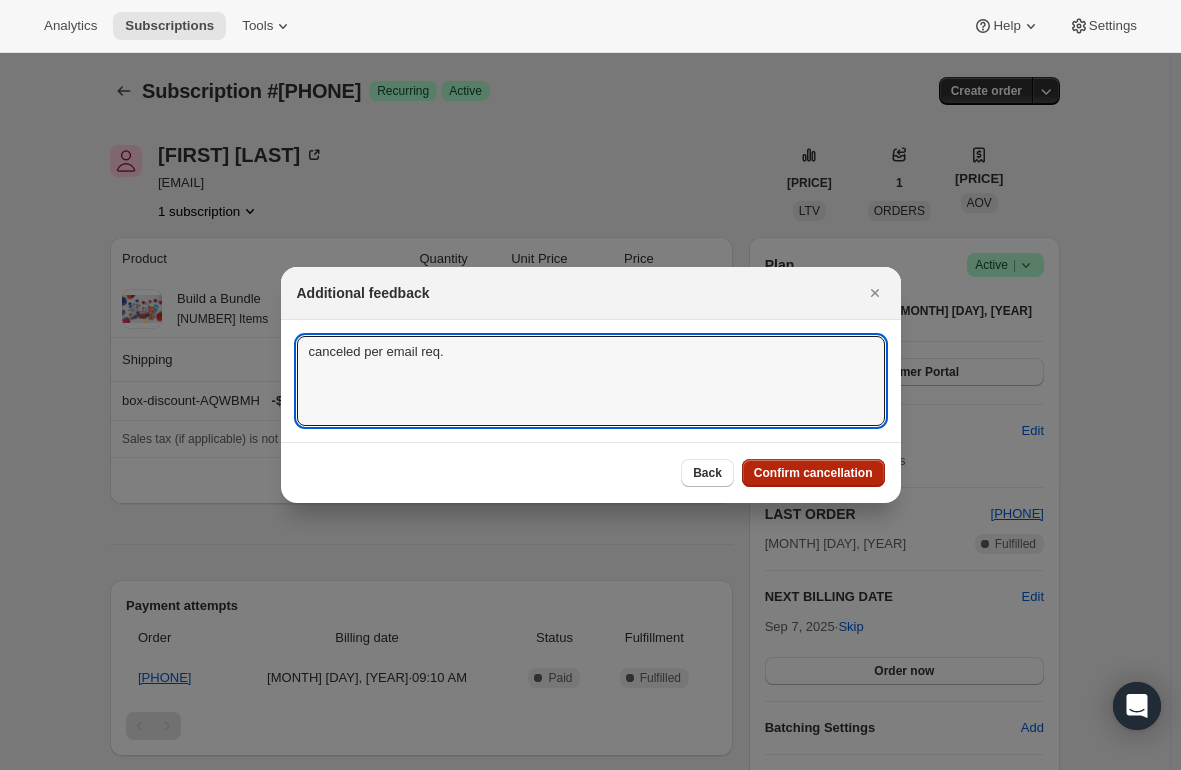 type on "canceled per email req." 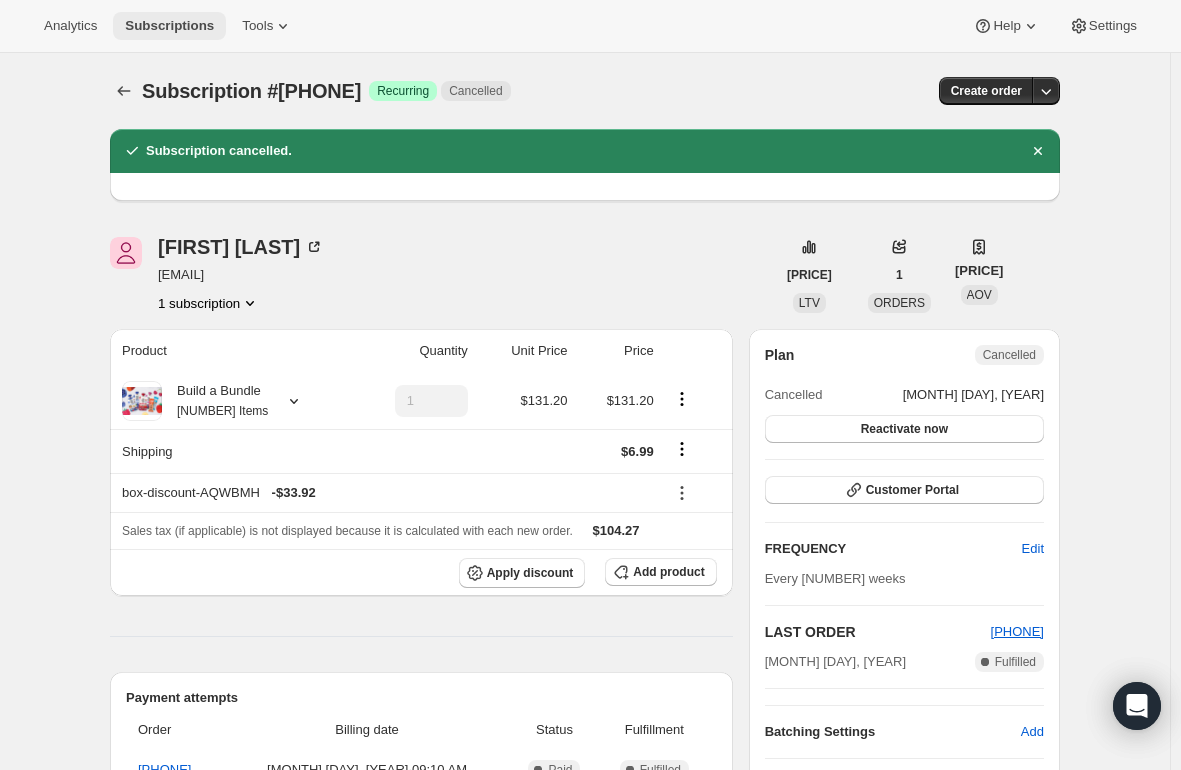 click on "Subscriptions" at bounding box center [169, 26] 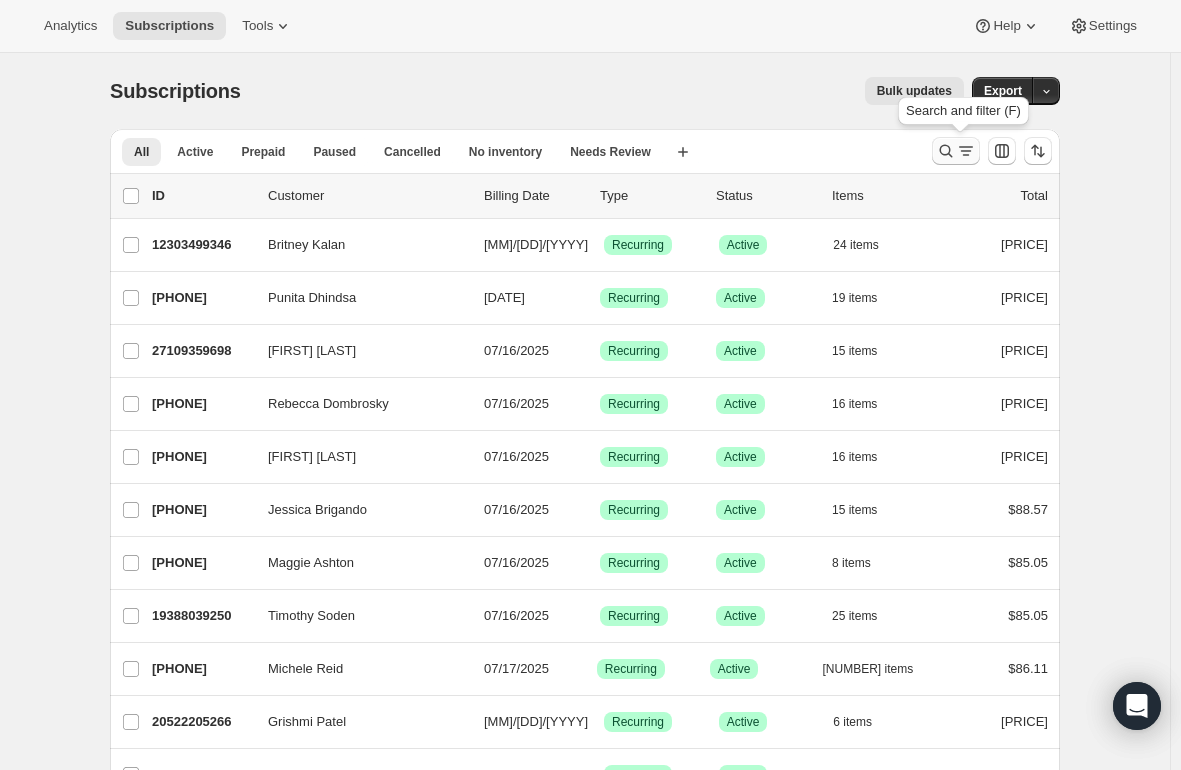 click 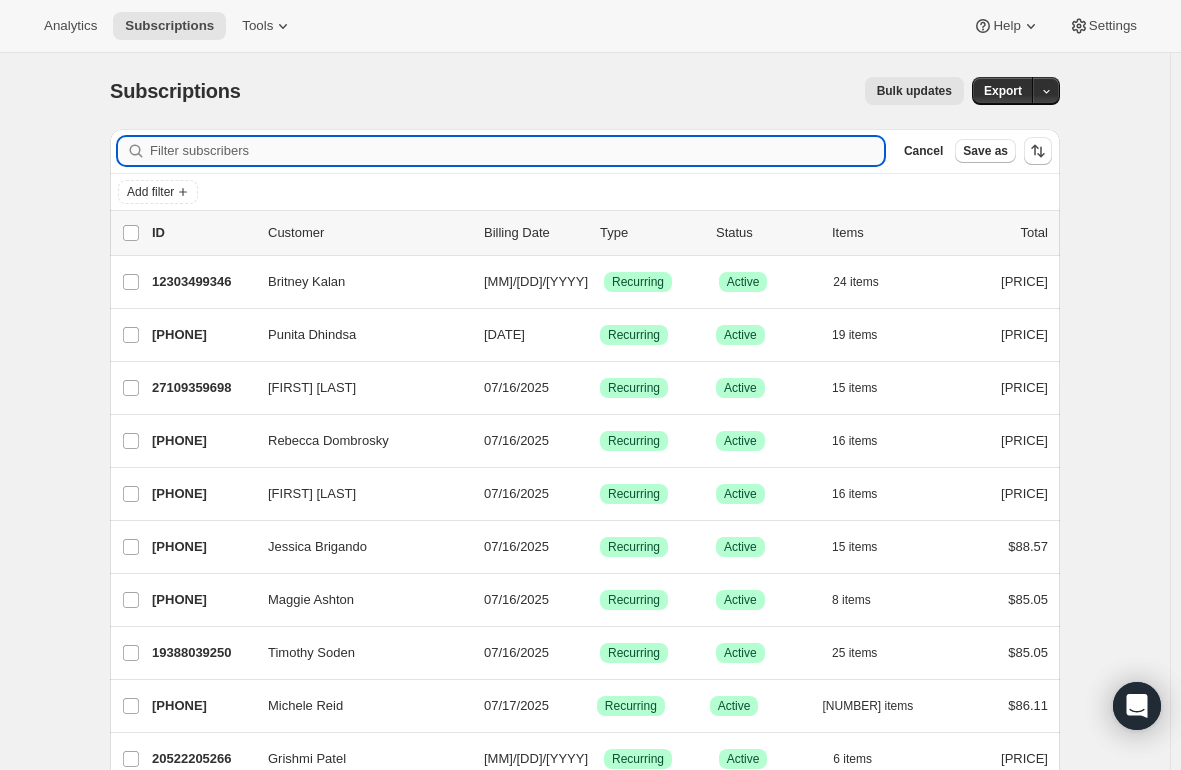 click on "Filter subscribers" at bounding box center [517, 151] 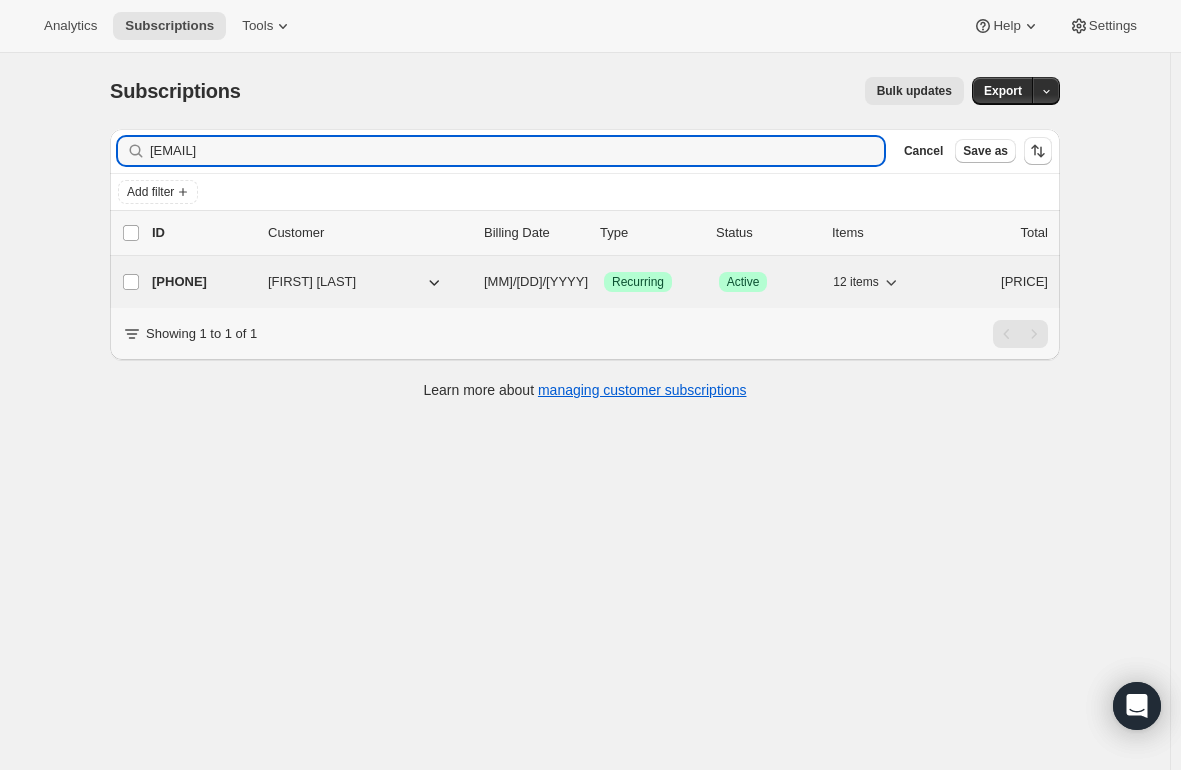 type on "[EMAIL]" 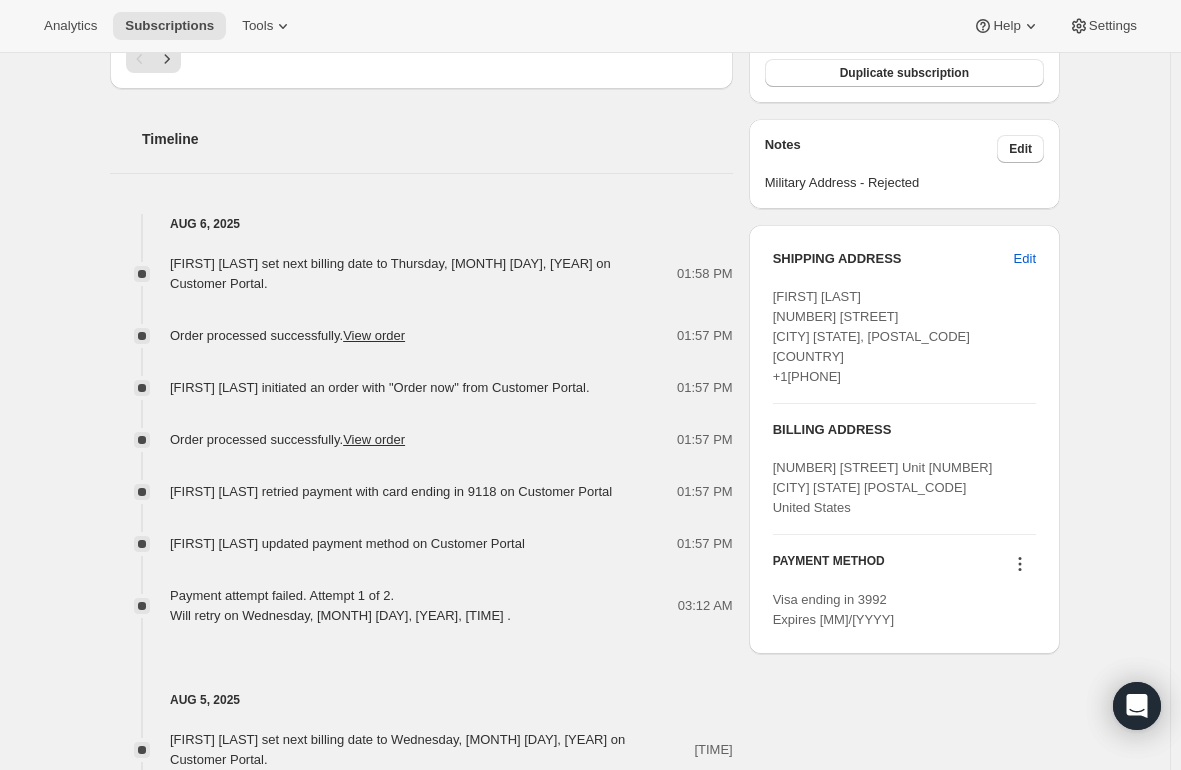 scroll, scrollTop: 700, scrollLeft: 0, axis: vertical 